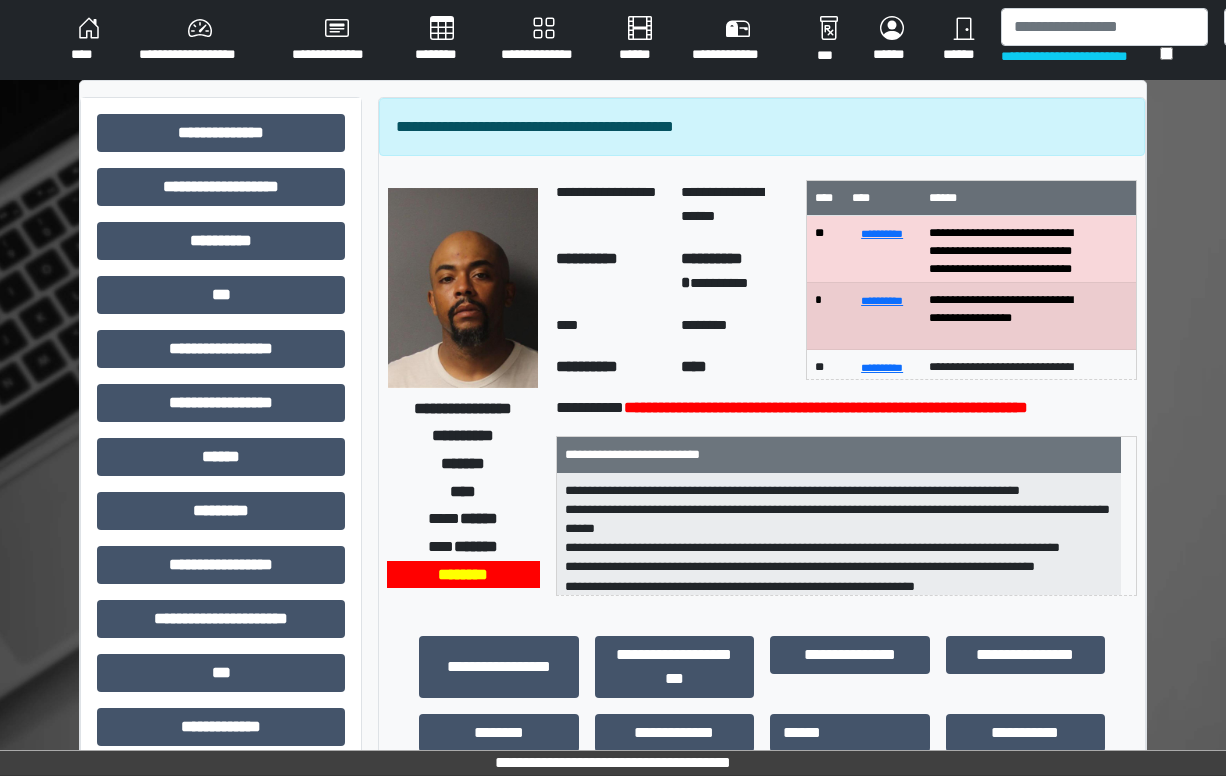 scroll, scrollTop: 383, scrollLeft: 0, axis: vertical 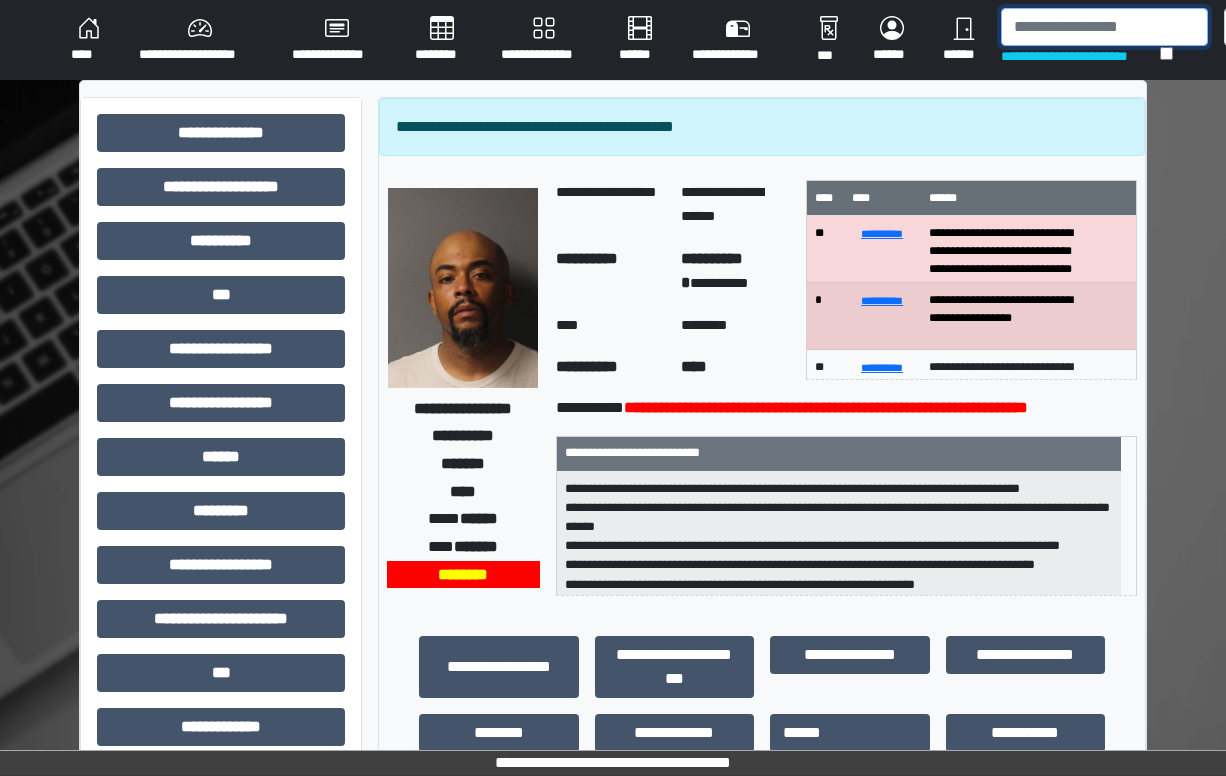 click at bounding box center [1104, 27] 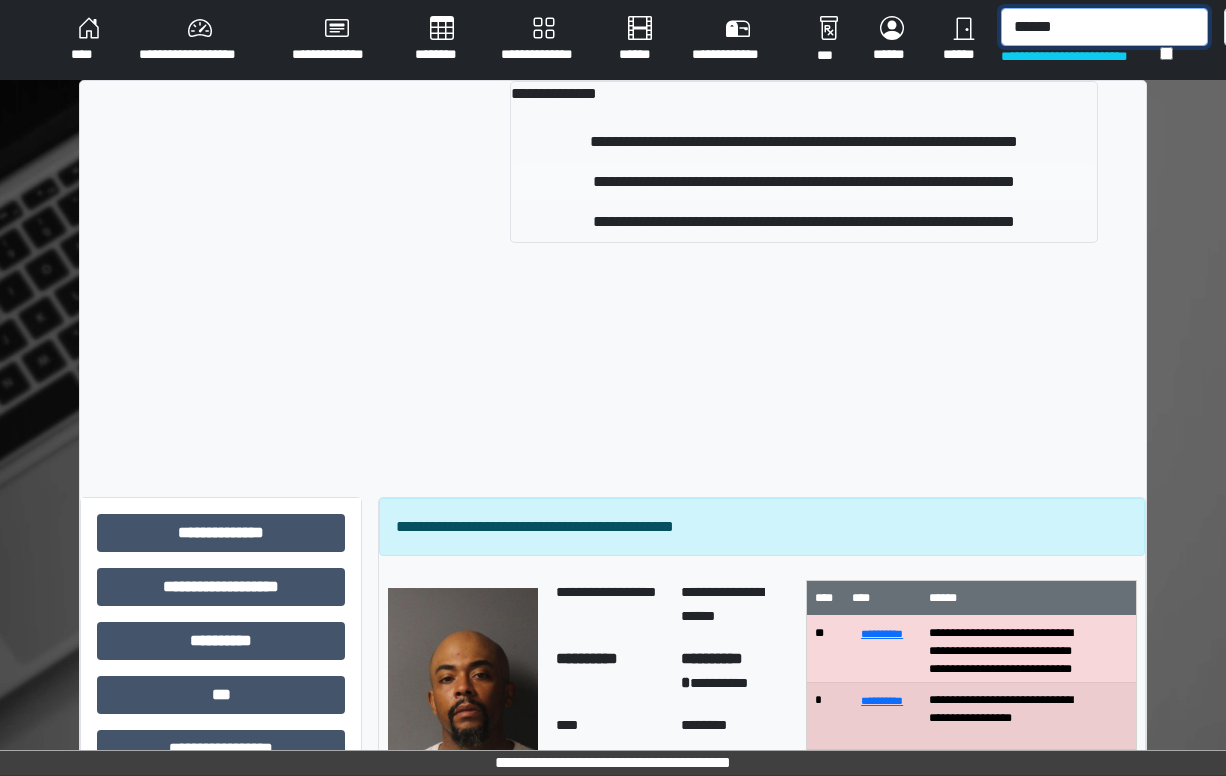type on "******" 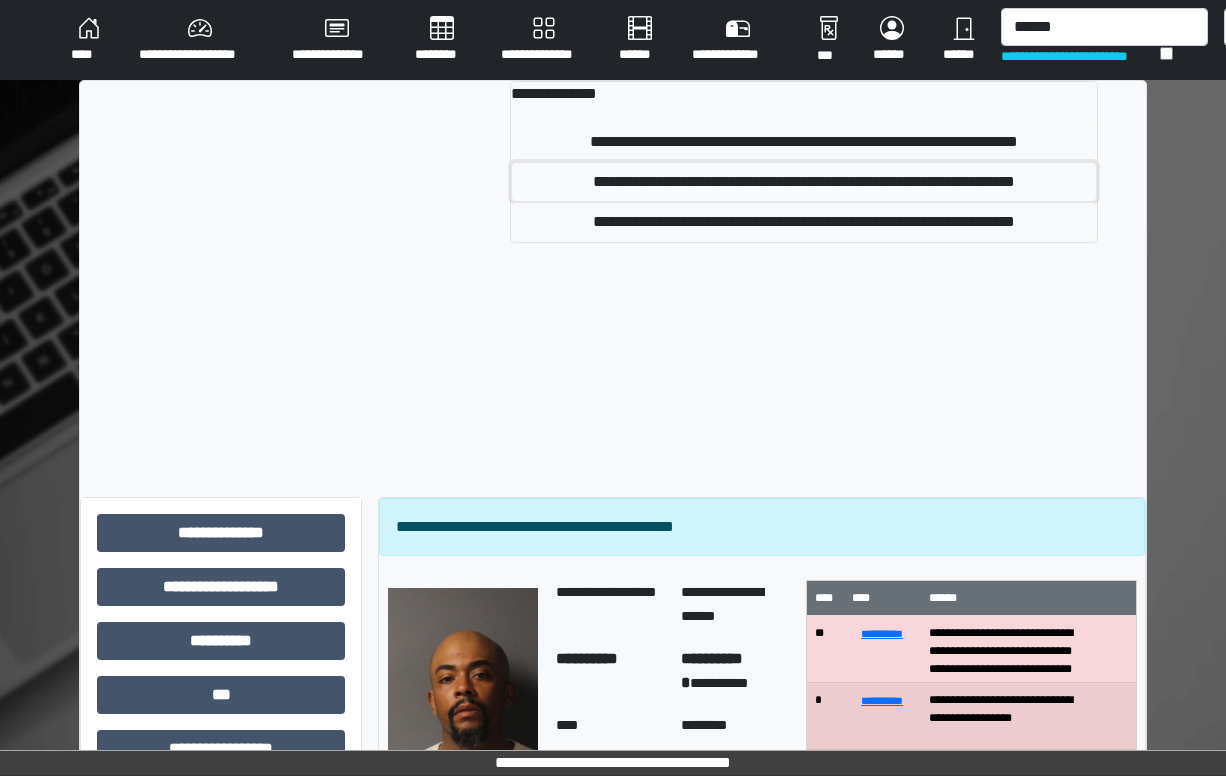 click on "**********" at bounding box center [804, 182] 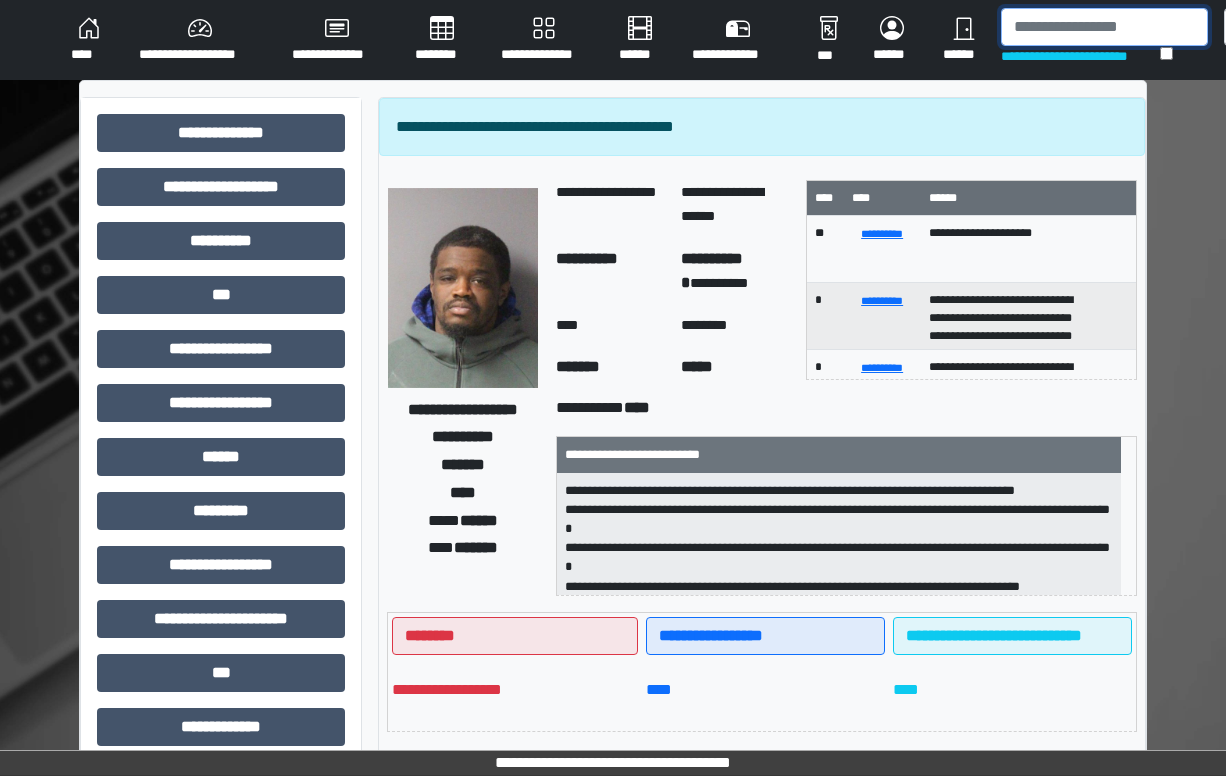 click at bounding box center [1104, 27] 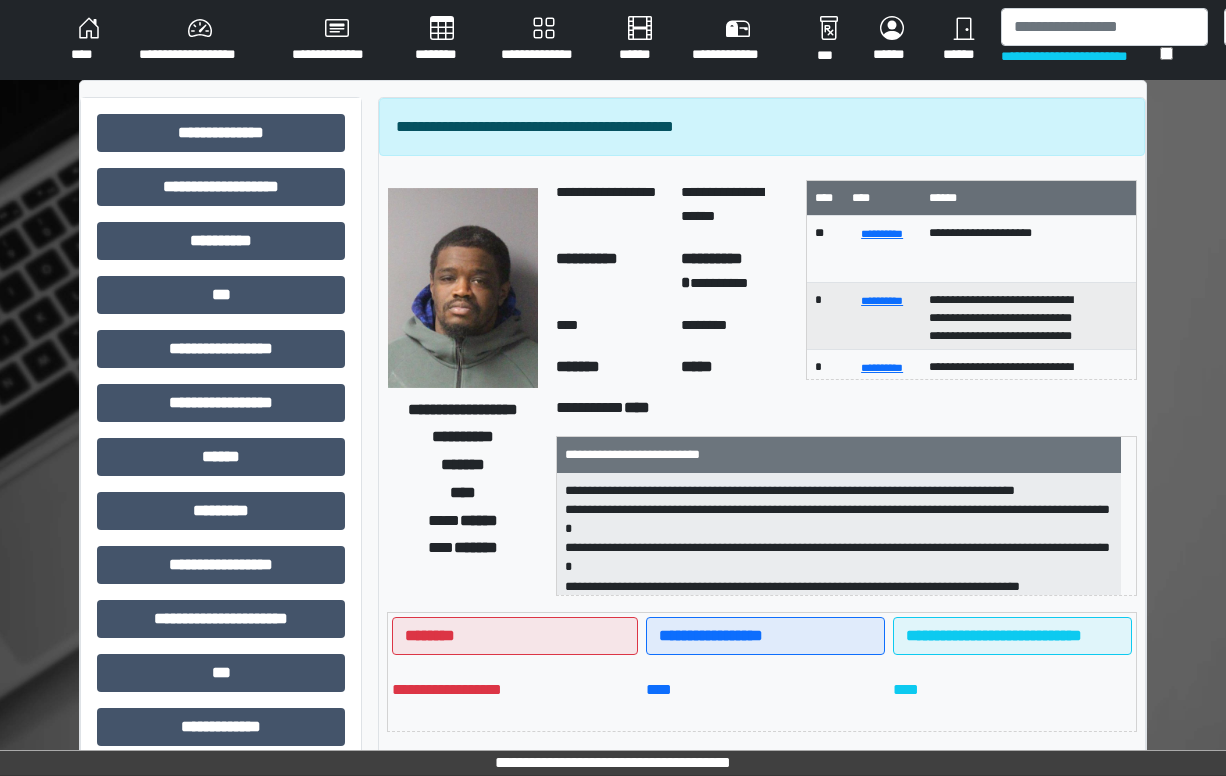 drag, startPoint x: 1219, startPoint y: 239, endPoint x: 1144, endPoint y: 83, distance: 173.09247 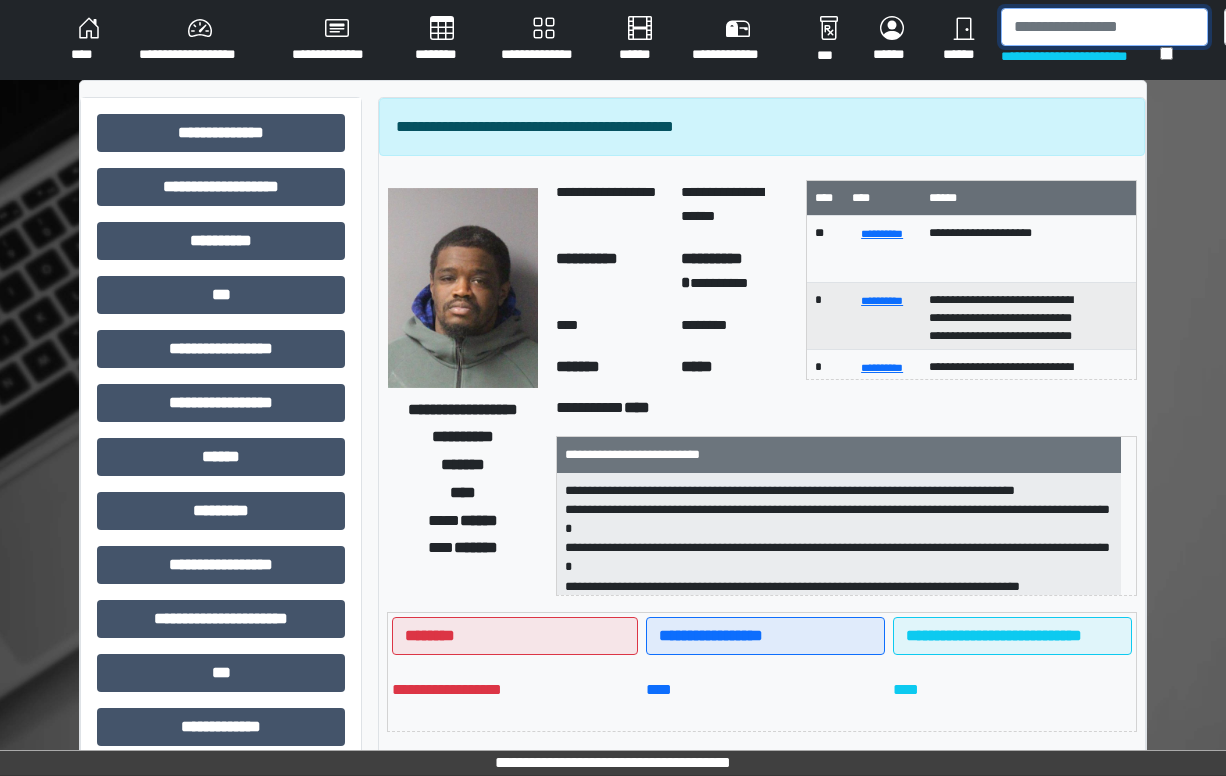 click at bounding box center (1104, 27) 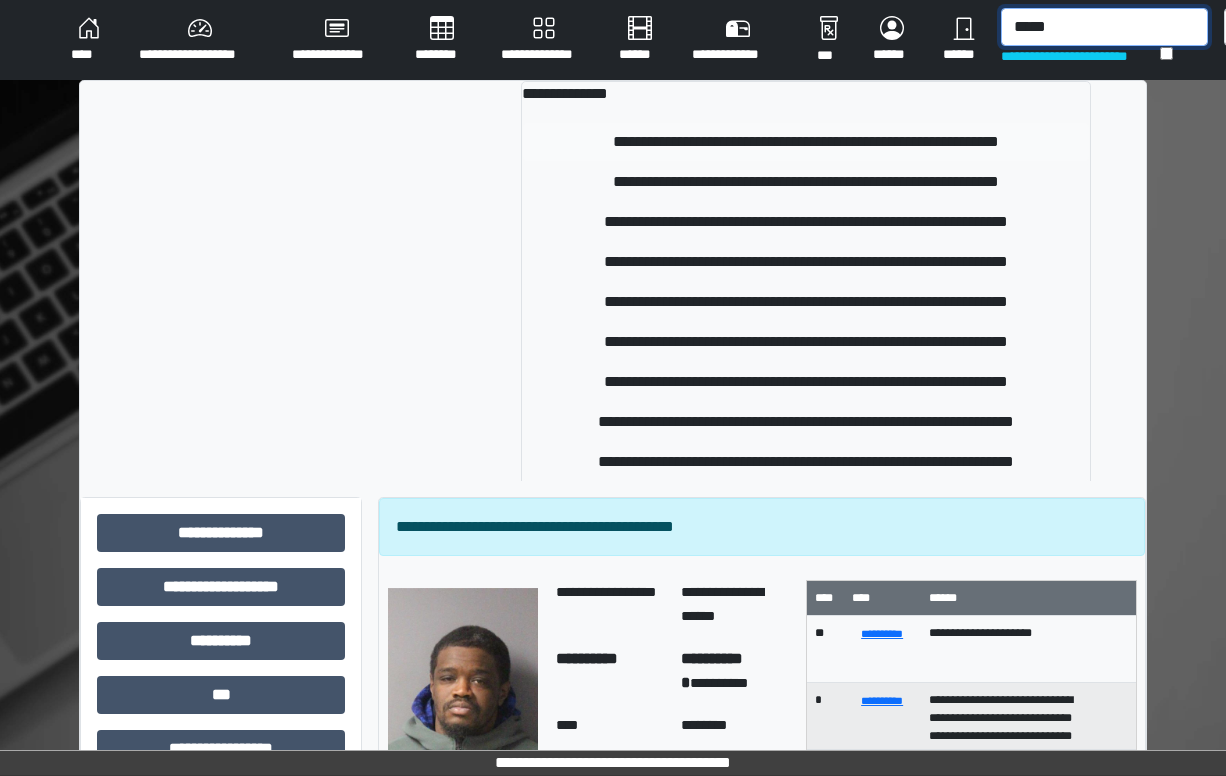 type on "*****" 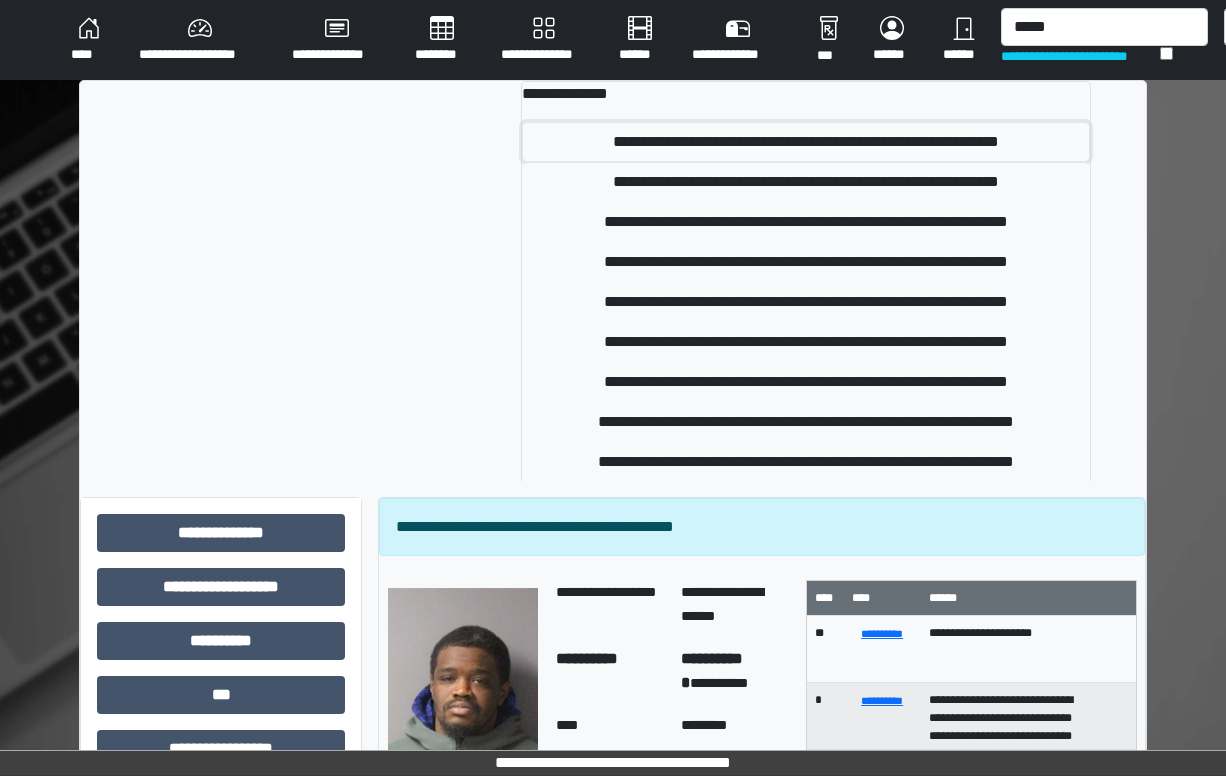 click on "**********" at bounding box center [805, 142] 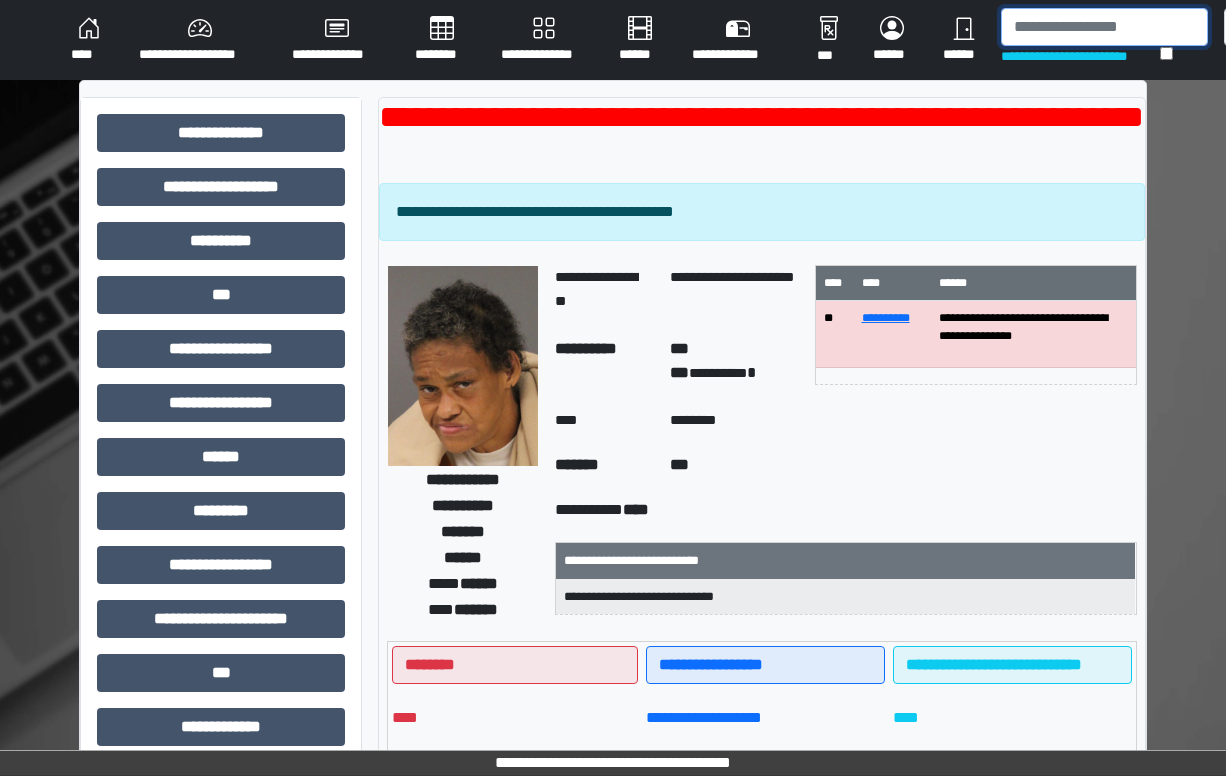 click at bounding box center (1104, 27) 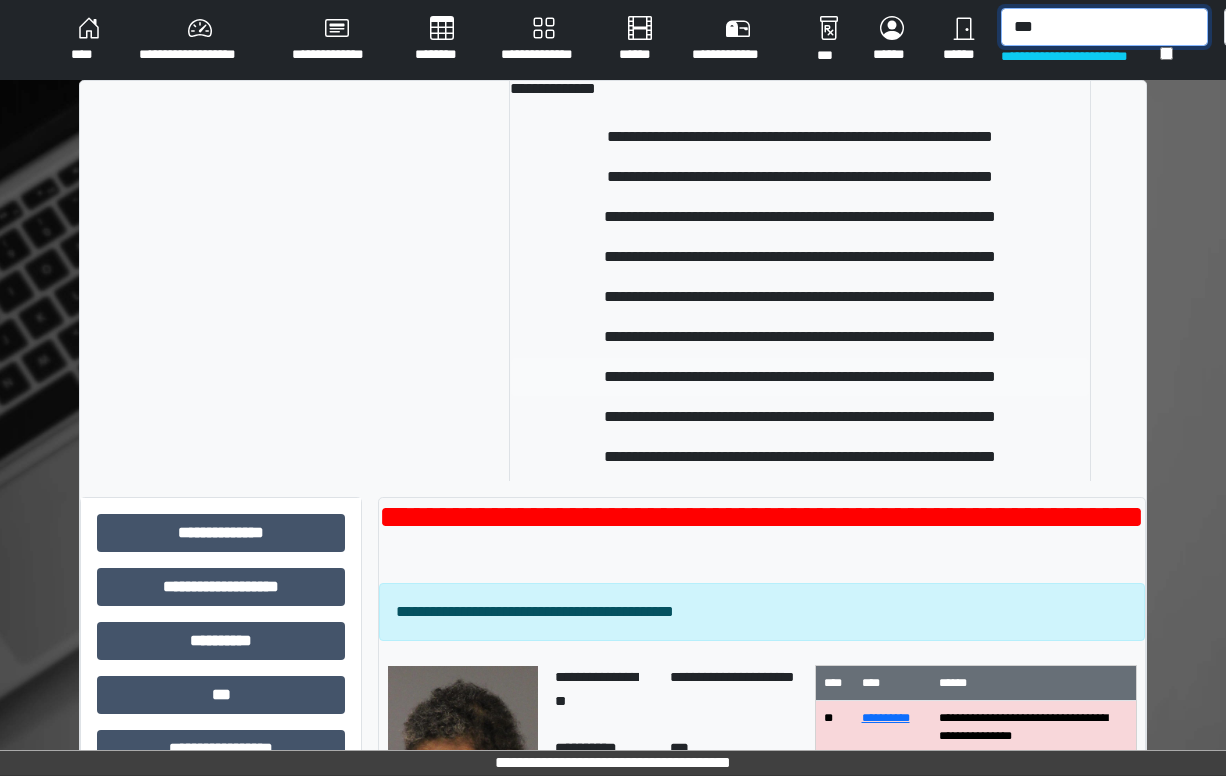 scroll, scrollTop: 0, scrollLeft: 0, axis: both 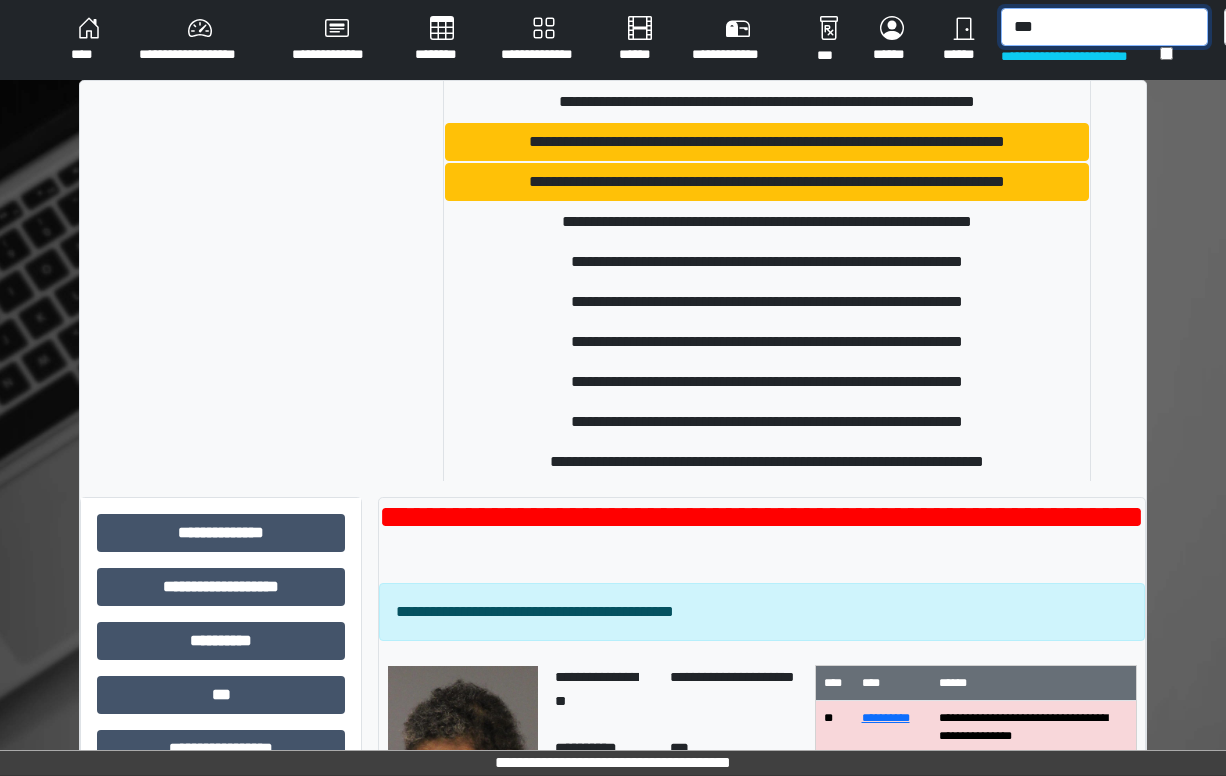 drag, startPoint x: 1099, startPoint y: 26, endPoint x: 555, endPoint y: -10, distance: 545.1899 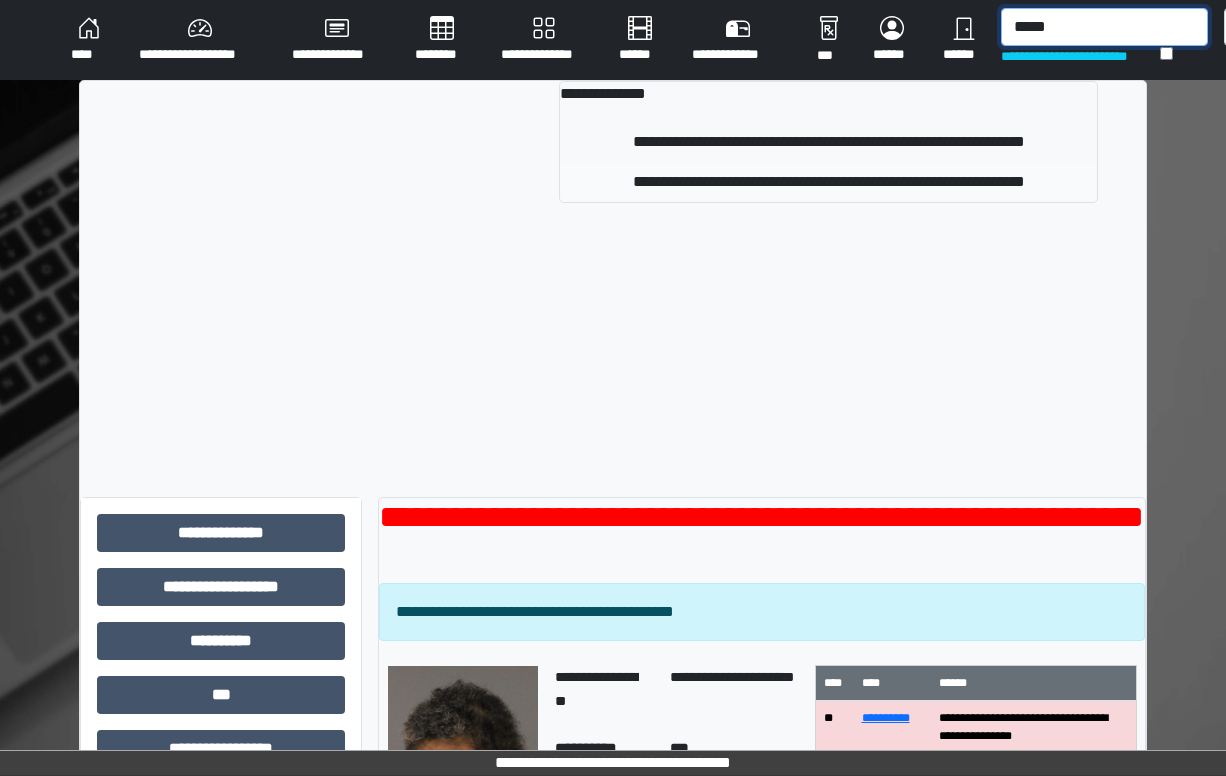 type on "*****" 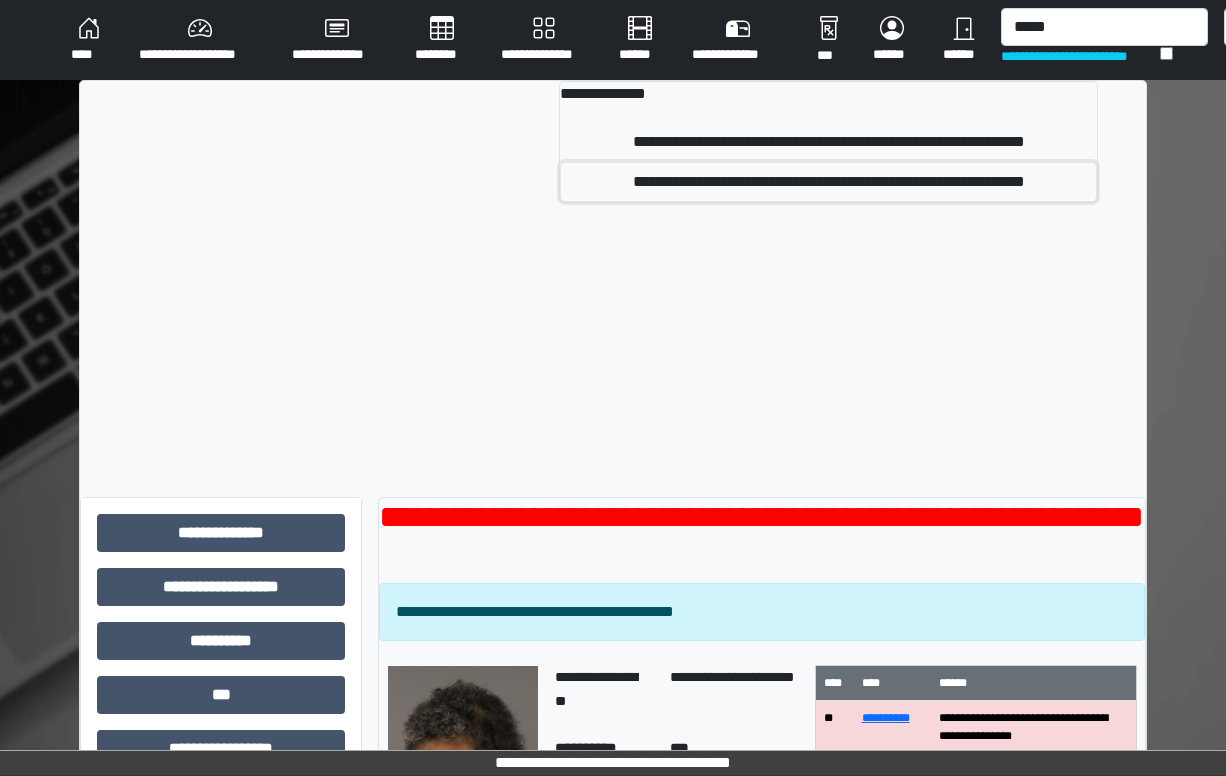 click on "**********" at bounding box center [828, 182] 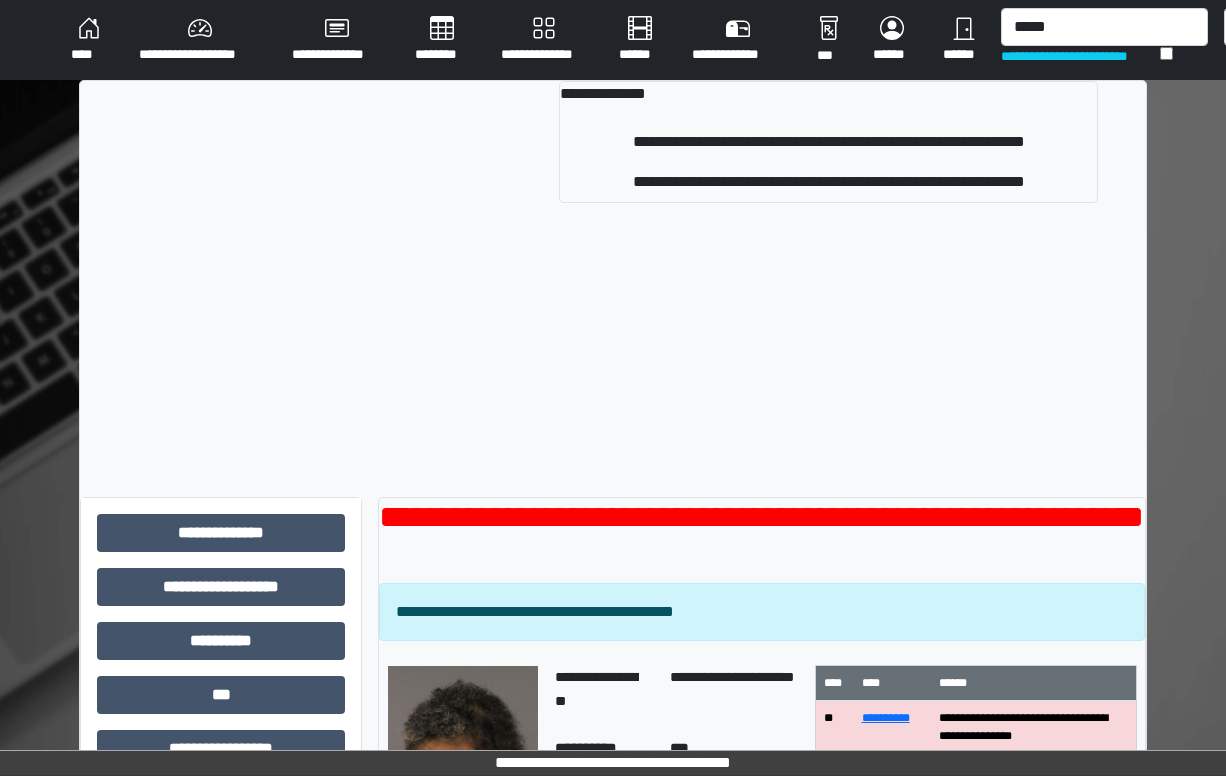 type 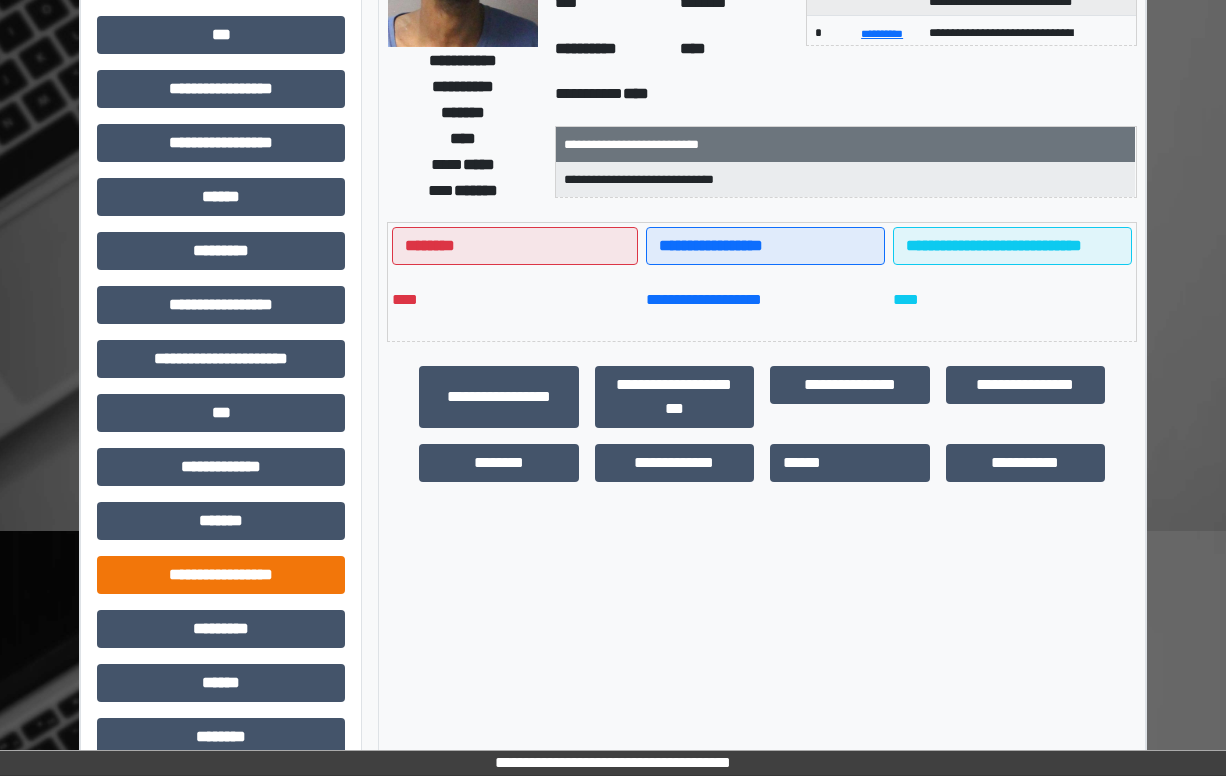 scroll, scrollTop: 398, scrollLeft: 0, axis: vertical 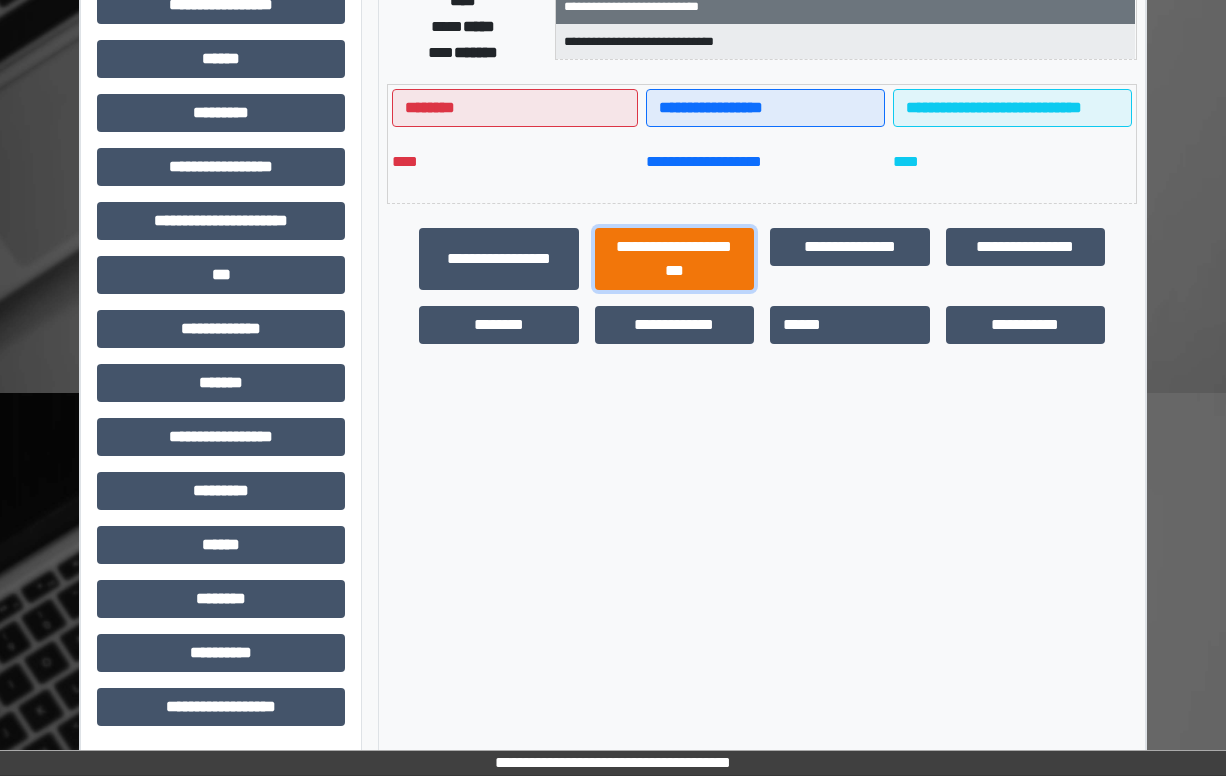 click on "**********" at bounding box center [675, 259] 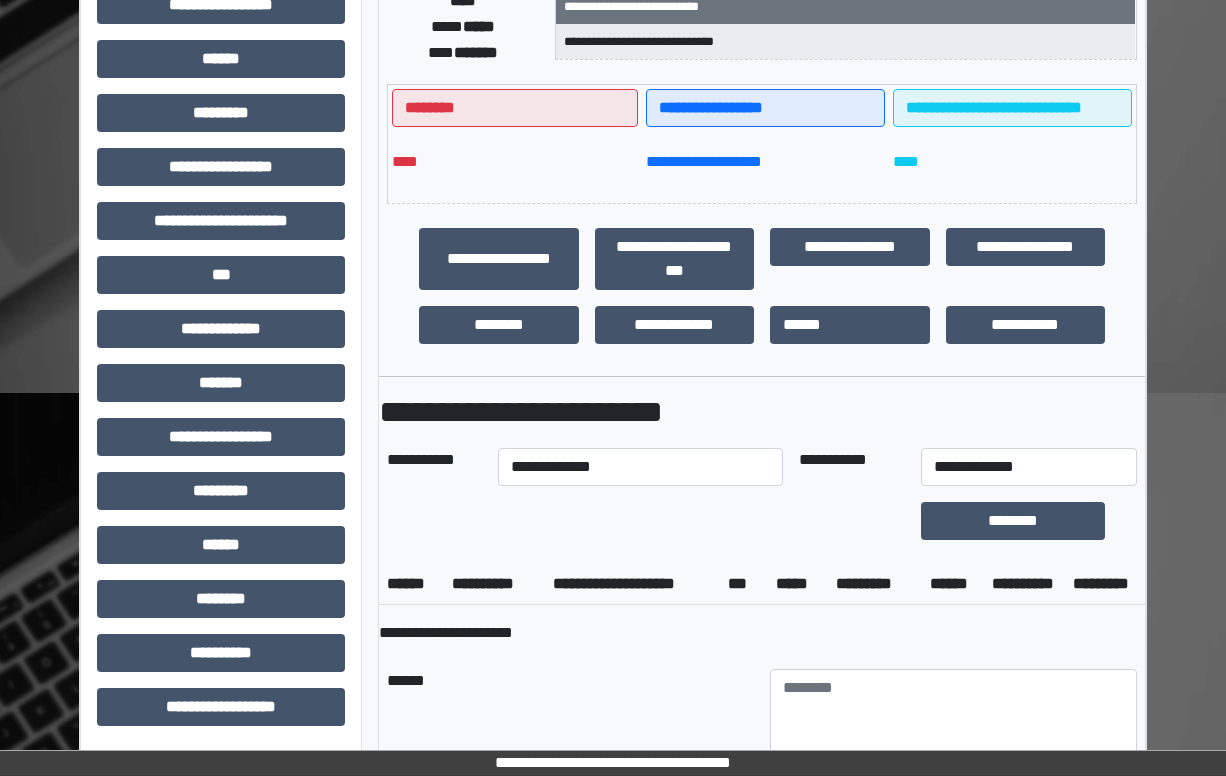 click on "**********" at bounding box center (640, 467) 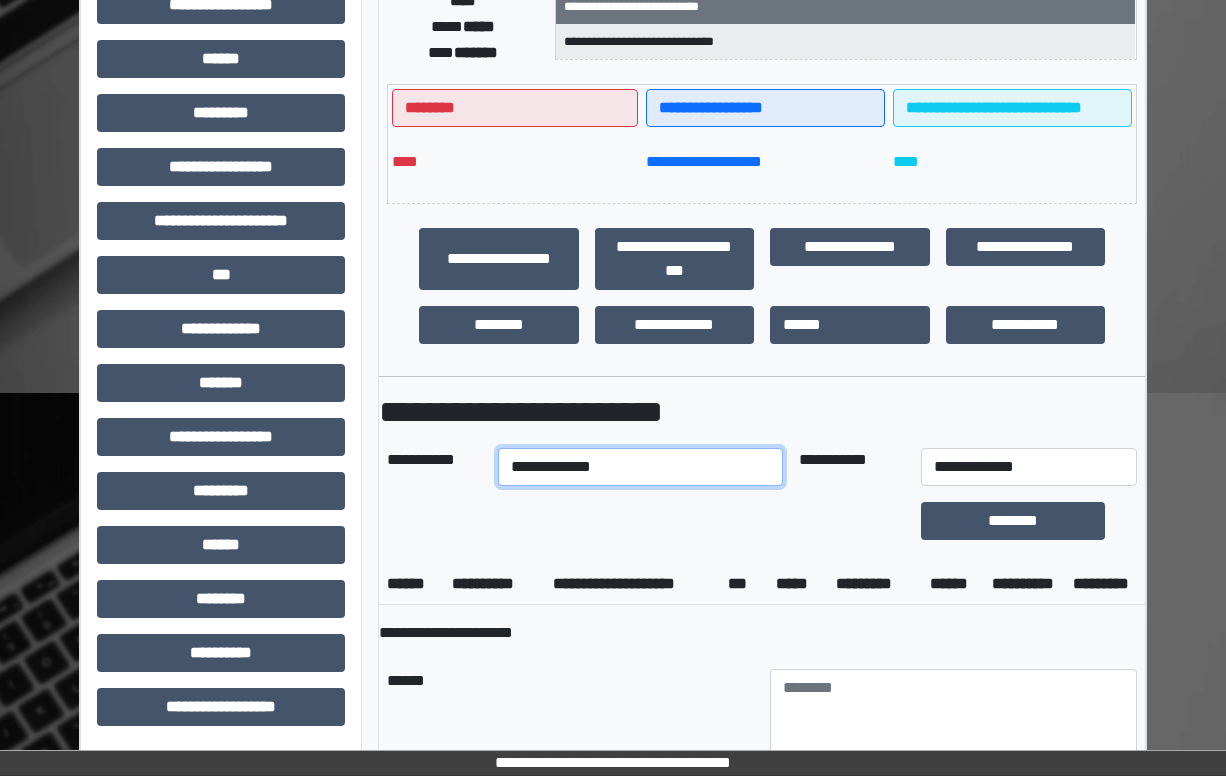 click on "**********" at bounding box center (640, 467) 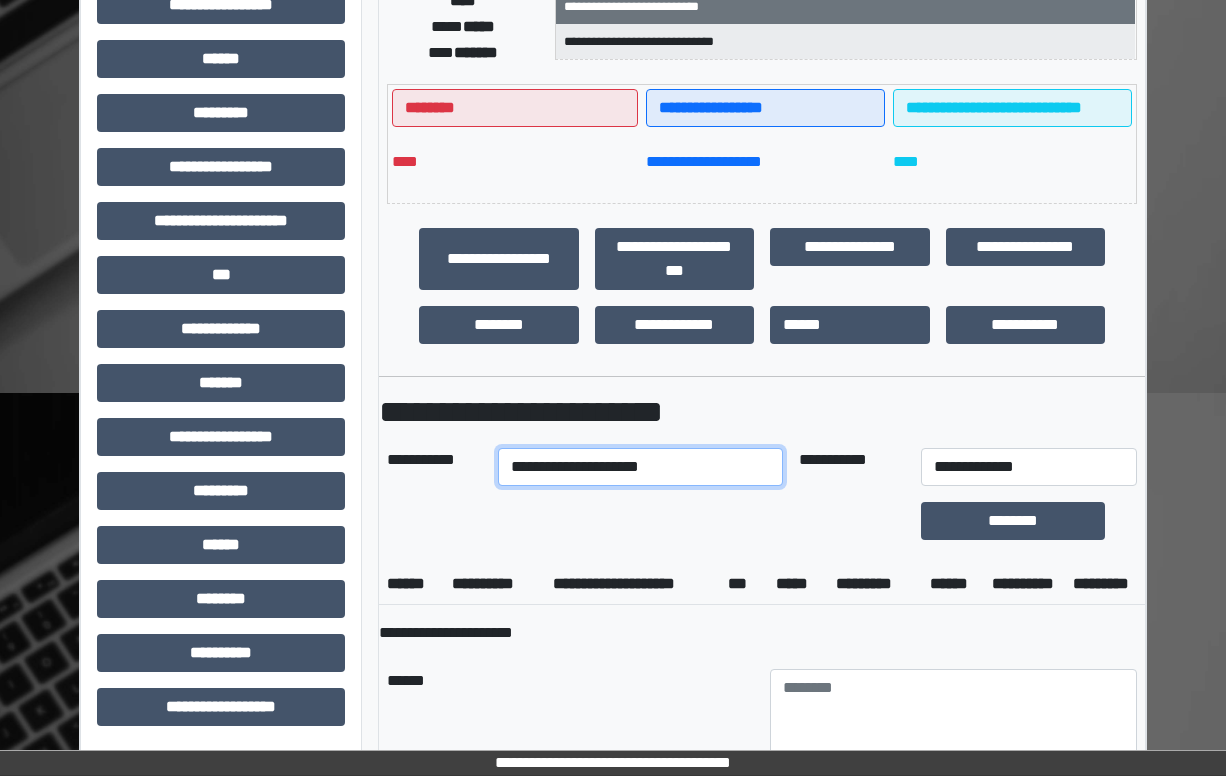 click on "**********" at bounding box center [640, 467] 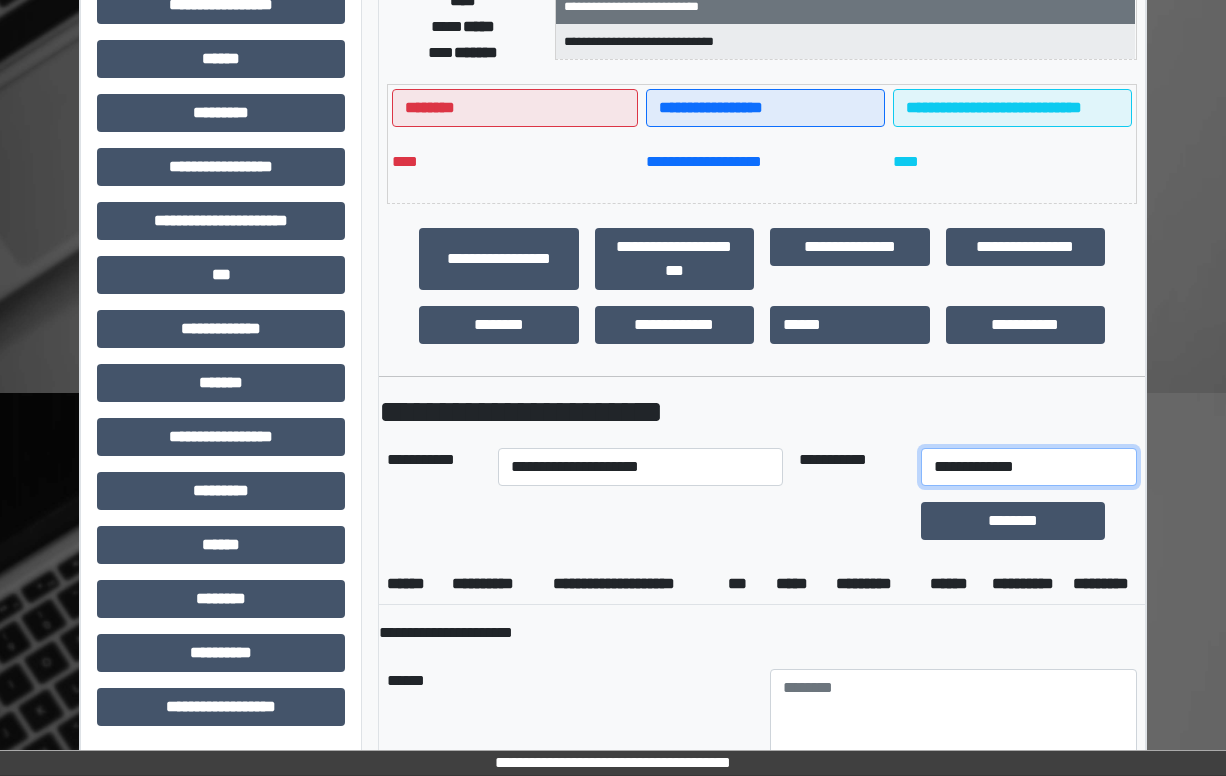 click on "**********" at bounding box center (1029, 467) 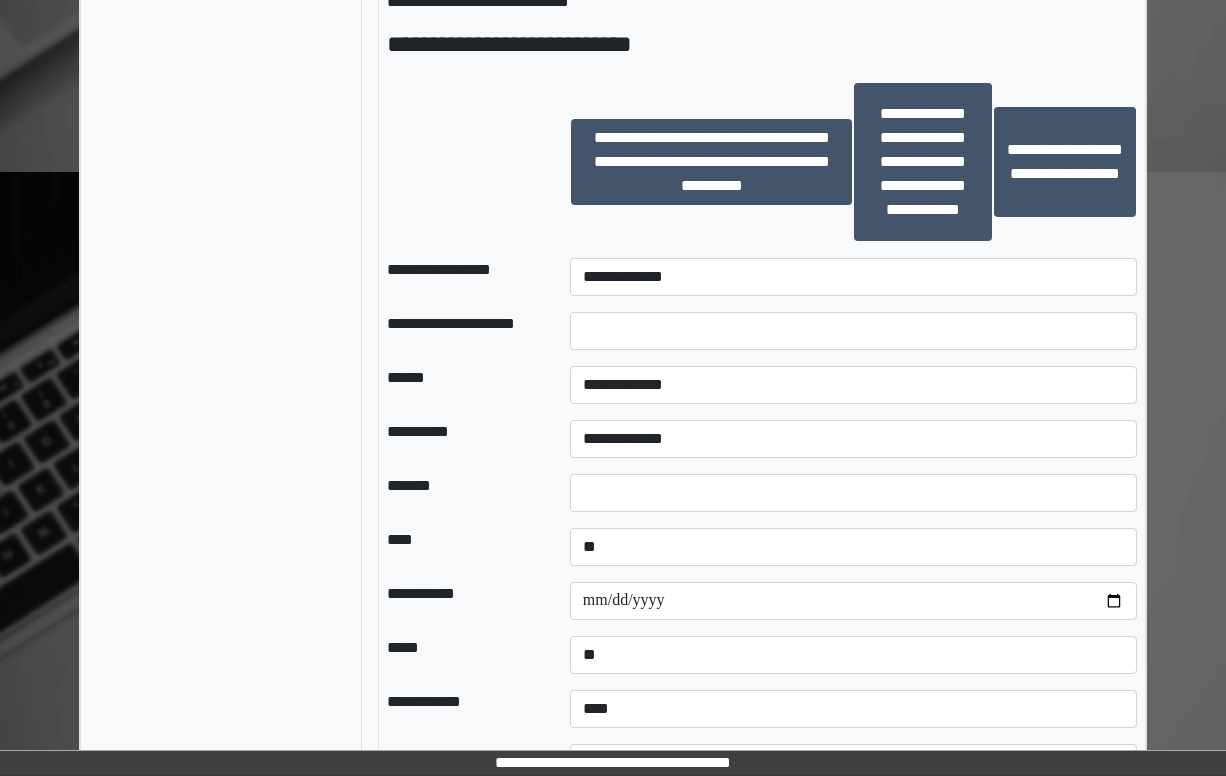 scroll, scrollTop: 1336, scrollLeft: 0, axis: vertical 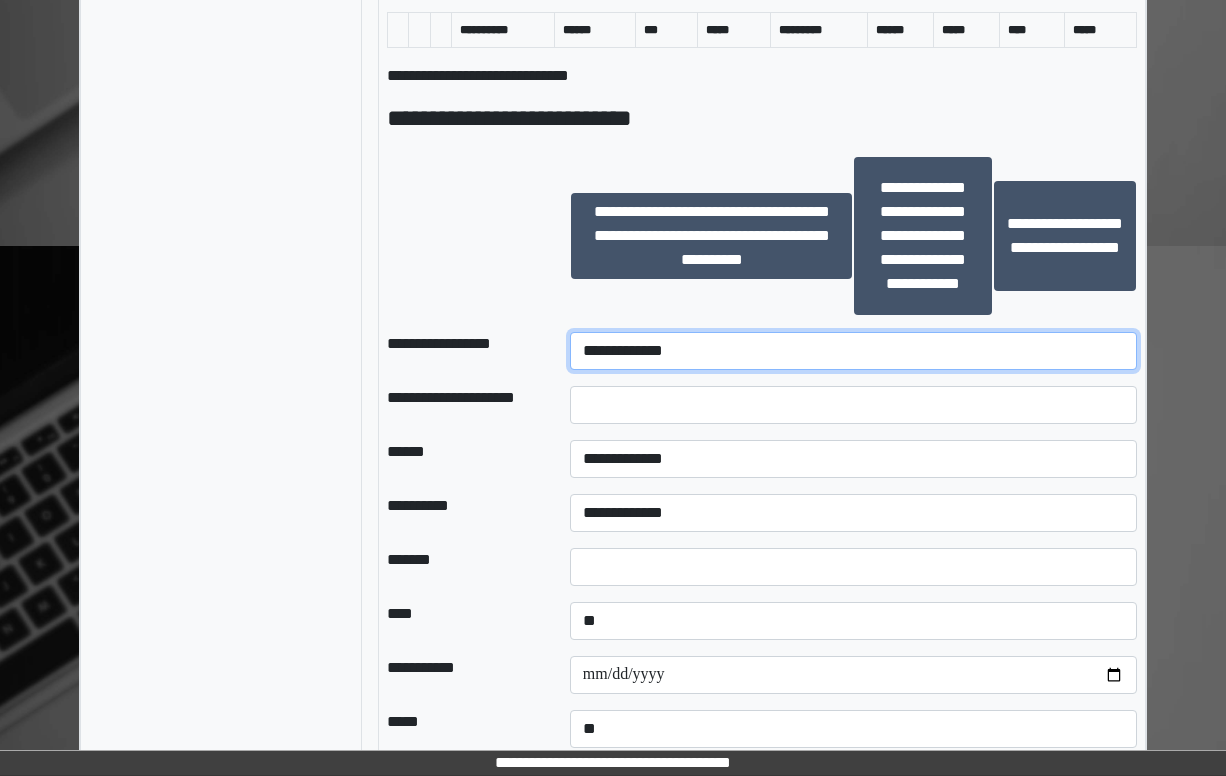 click on "**********" at bounding box center (853, 351) 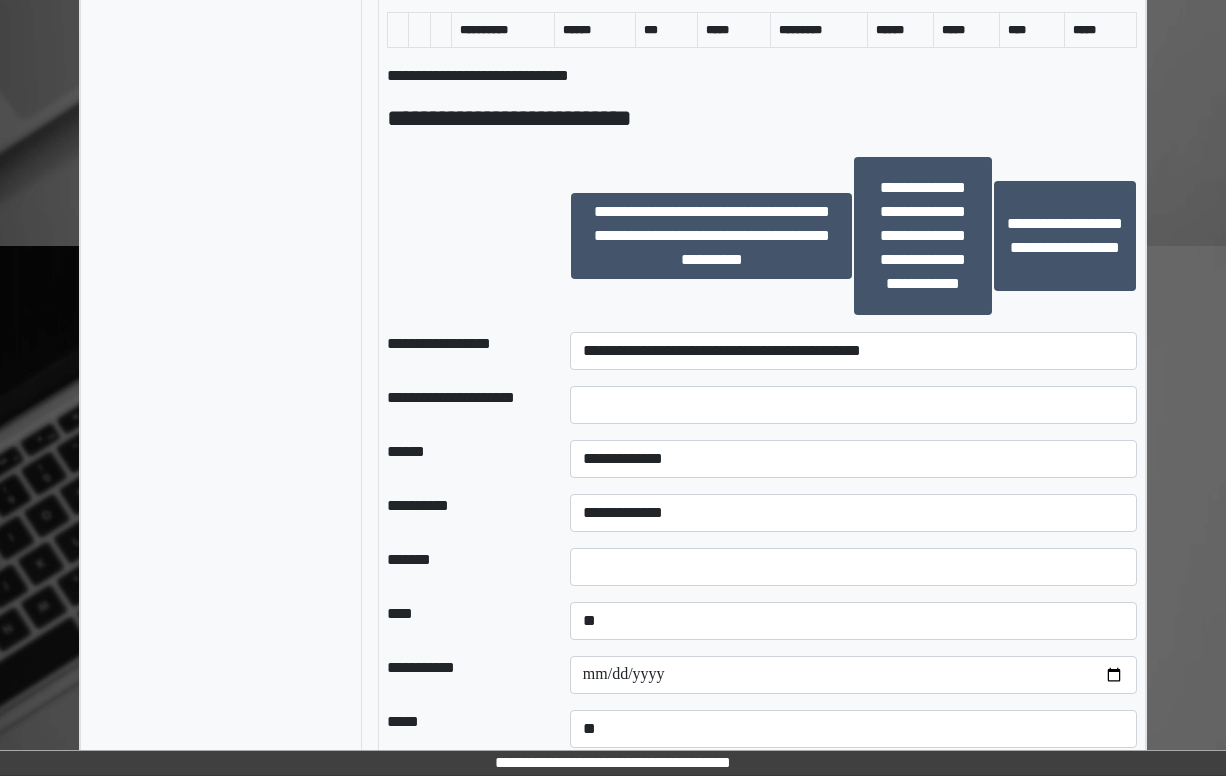 click on "**********" at bounding box center [853, 351] 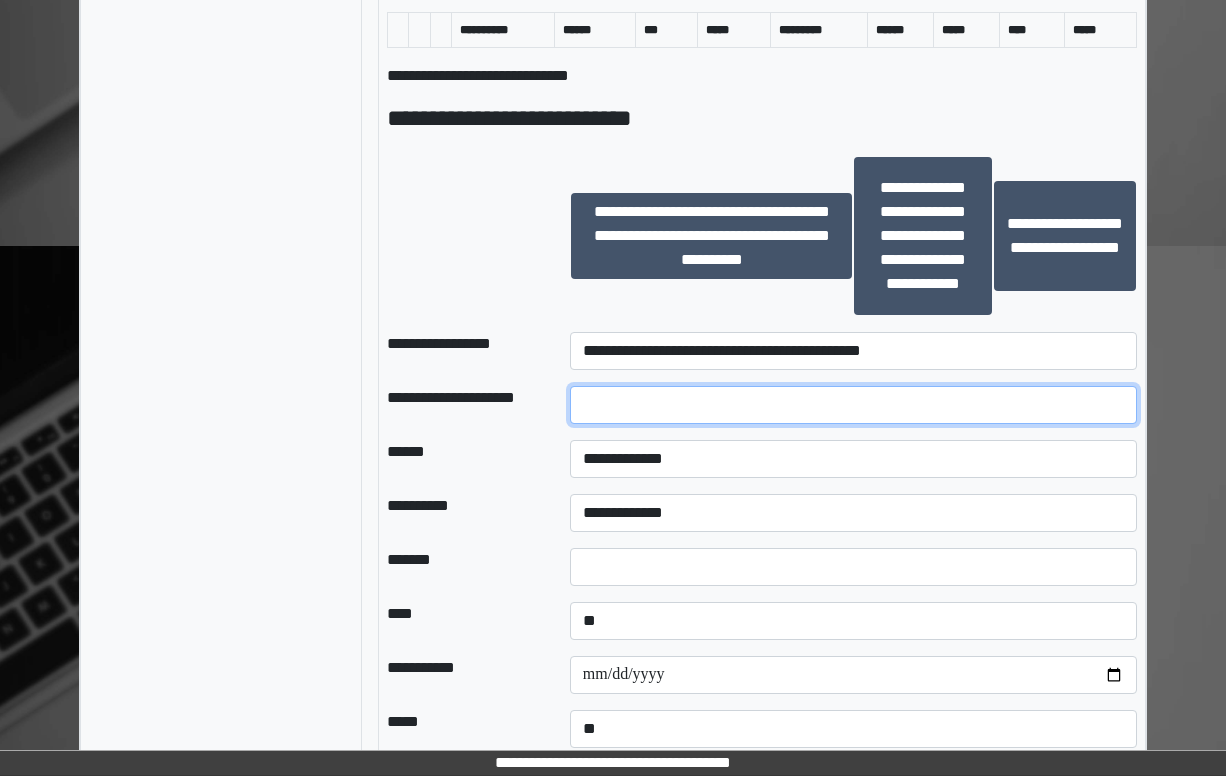 click at bounding box center [853, 405] 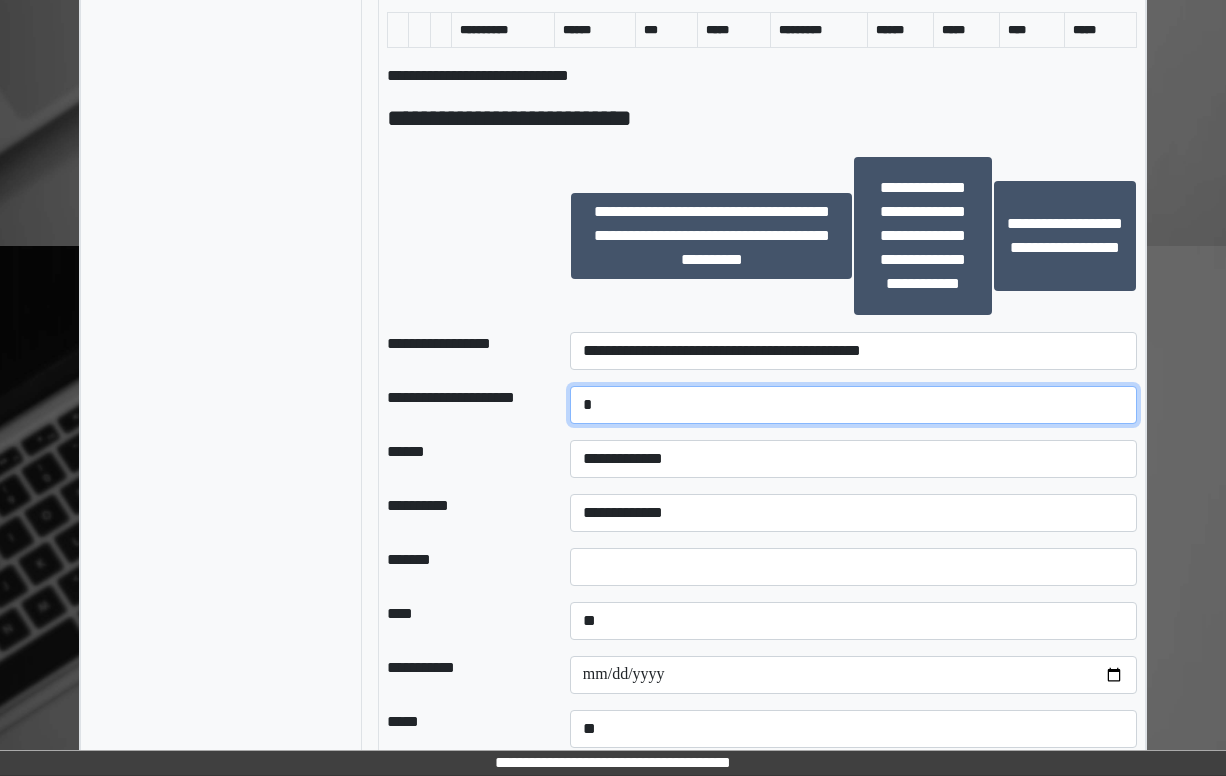 type on "*" 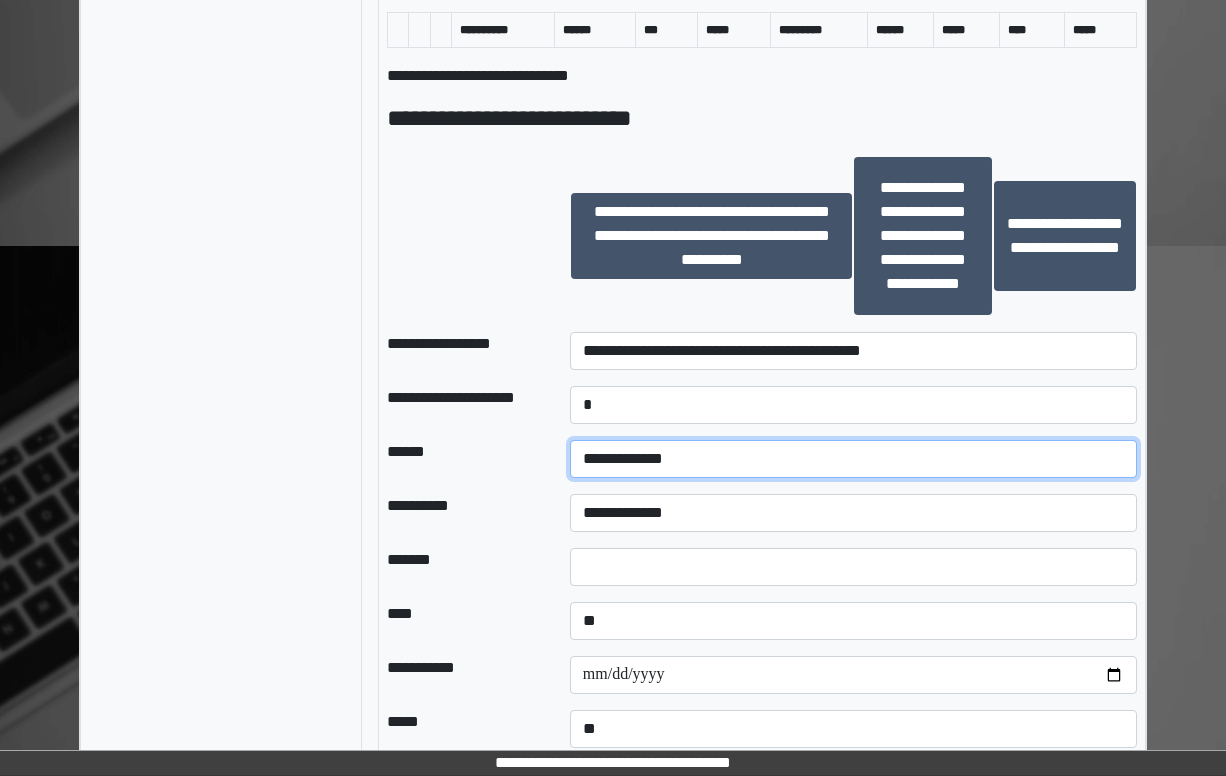 click on "**********" at bounding box center (853, 459) 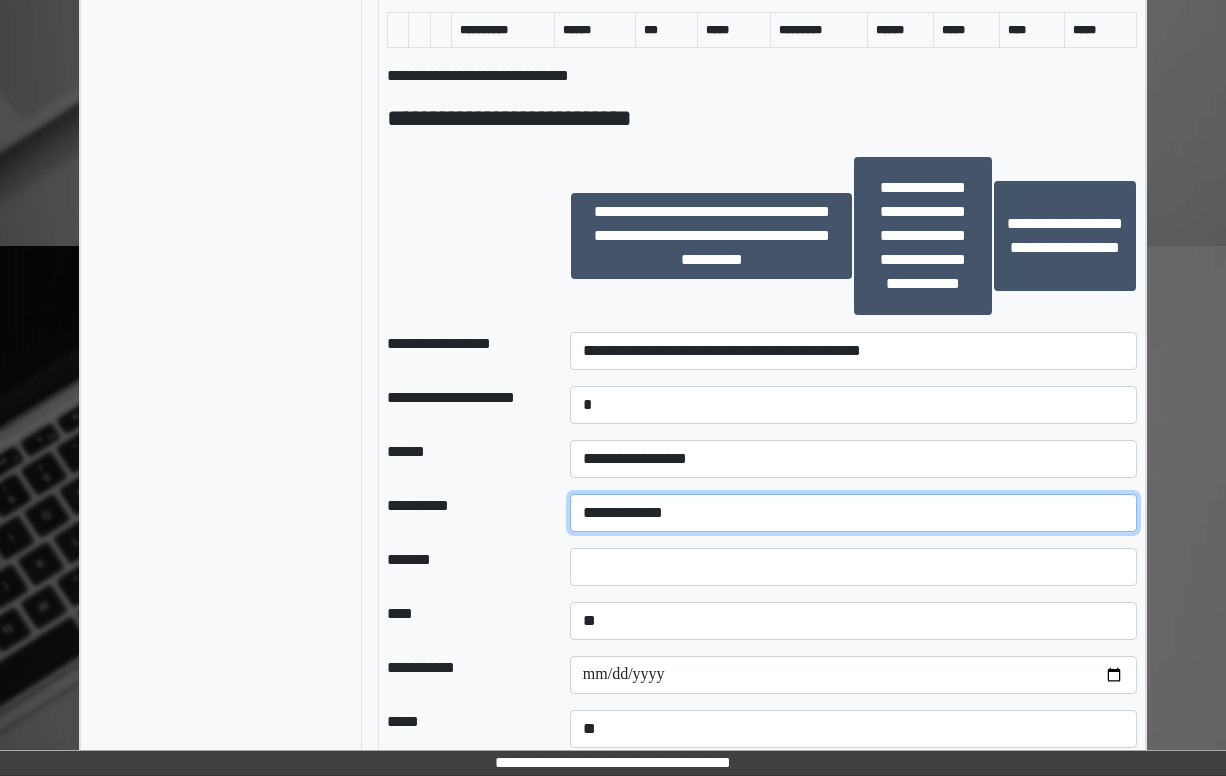 click on "**********" at bounding box center [853, 513] 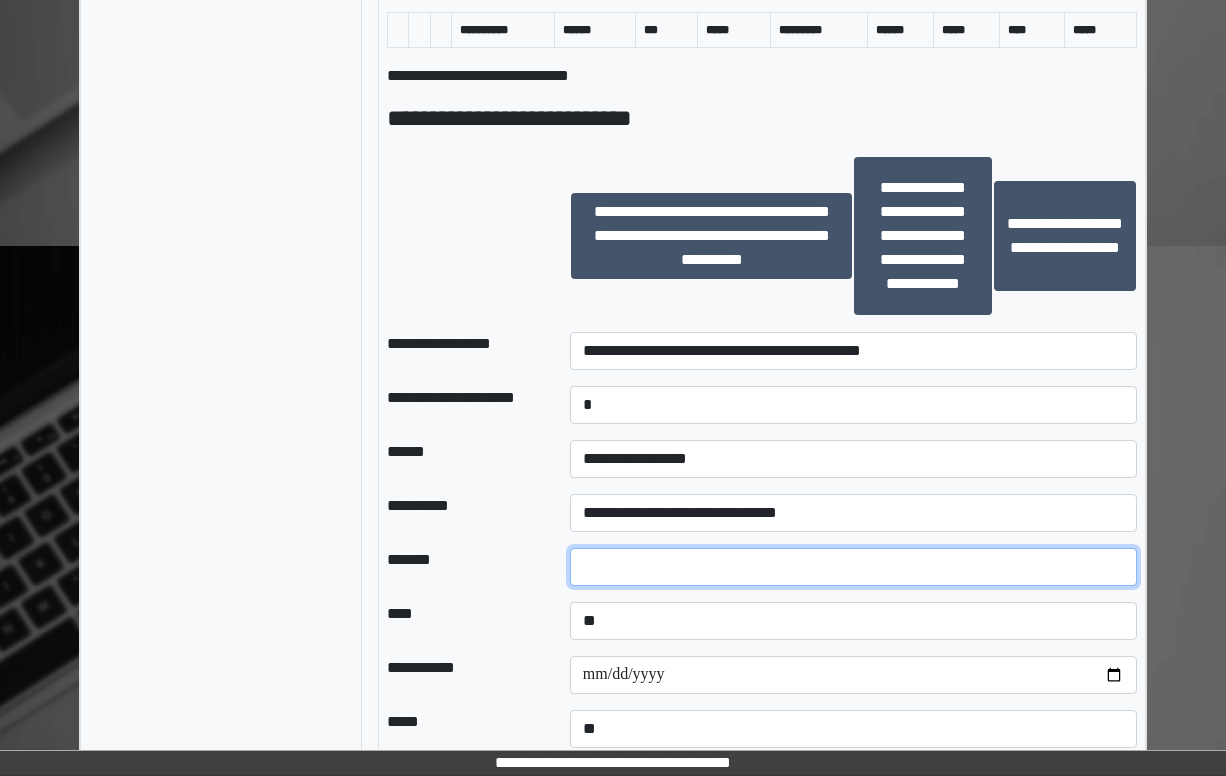 click at bounding box center (853, 567) 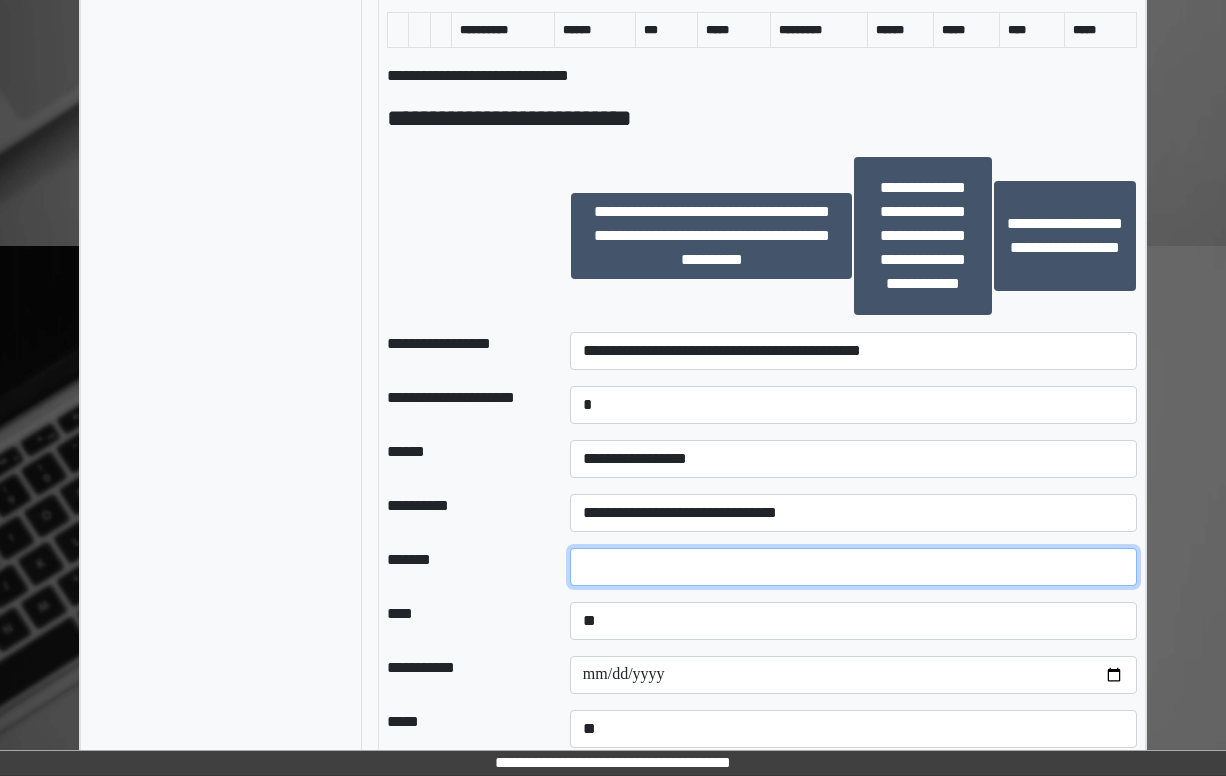 type on "*" 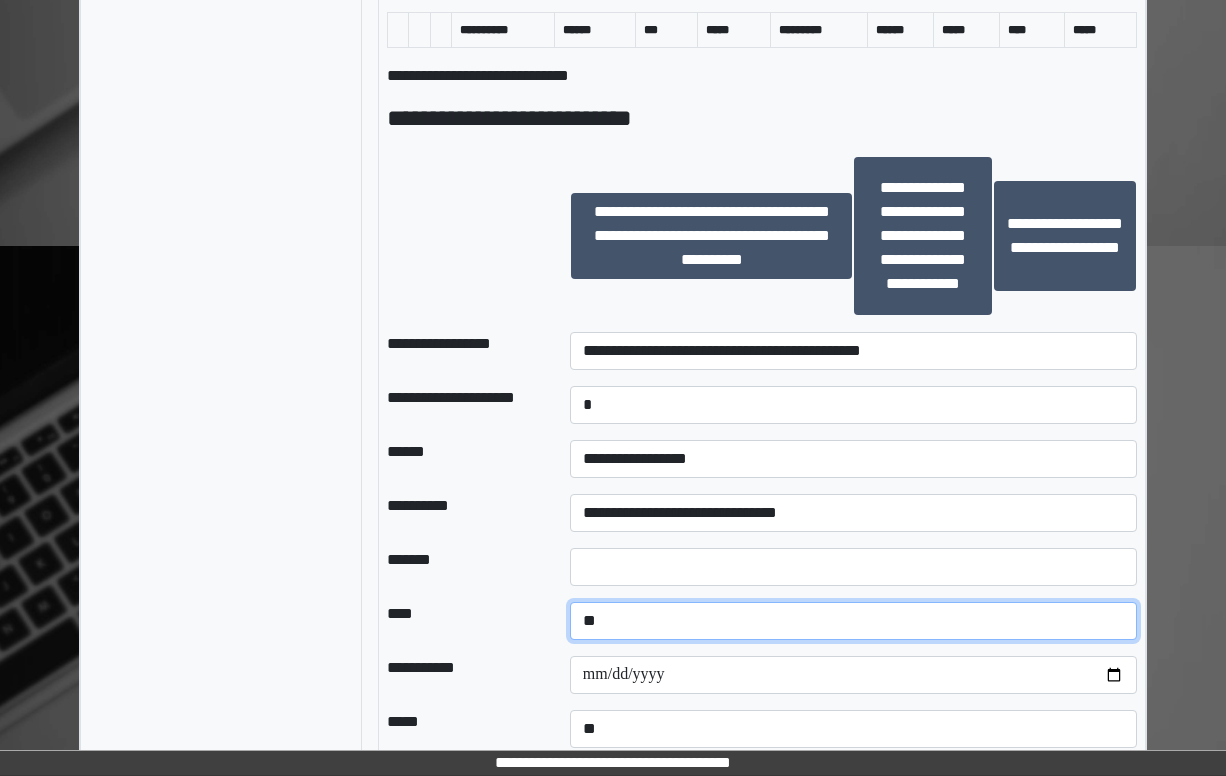 click on "**********" at bounding box center (853, 621) 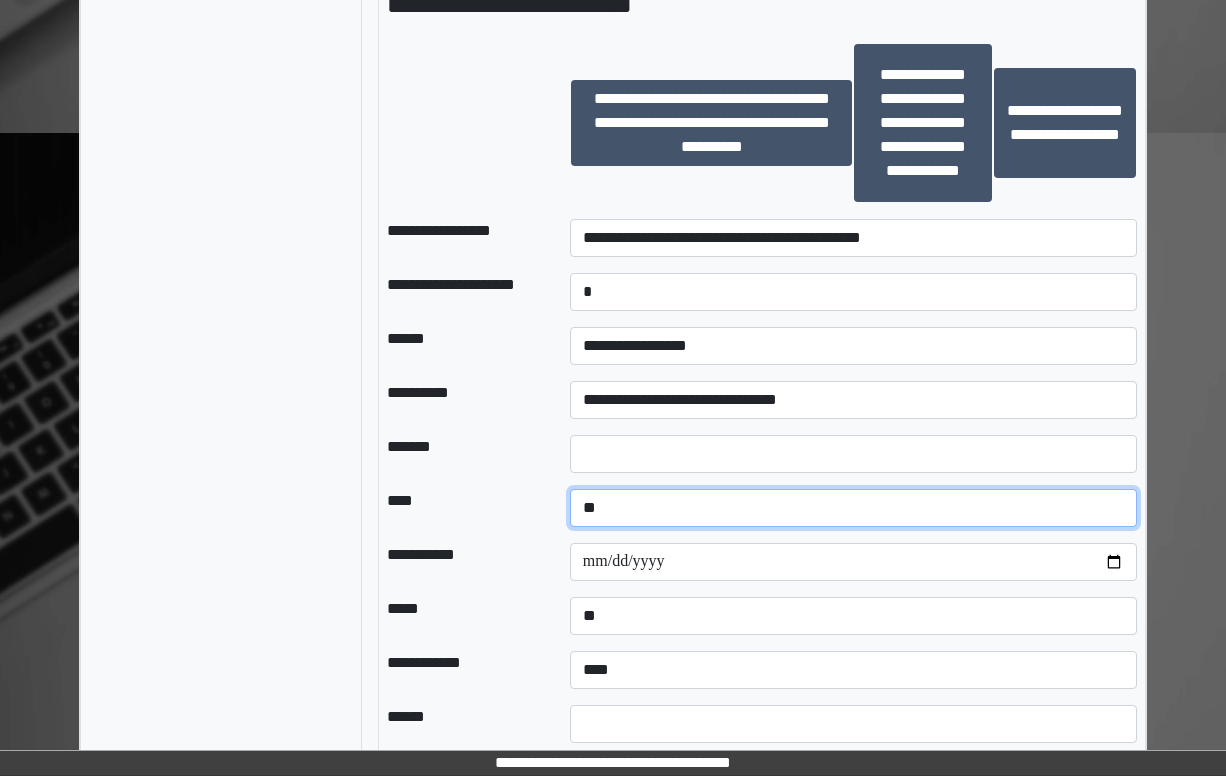 scroll, scrollTop: 1536, scrollLeft: 0, axis: vertical 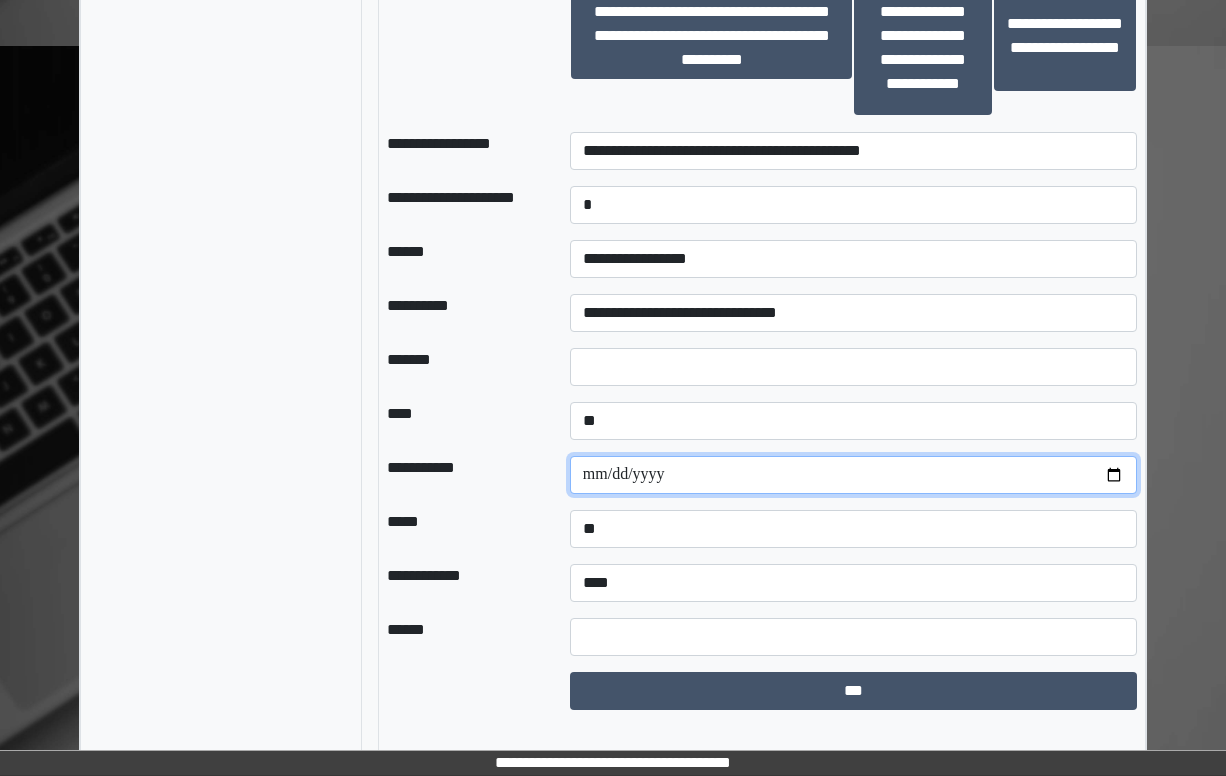 click at bounding box center [853, 475] 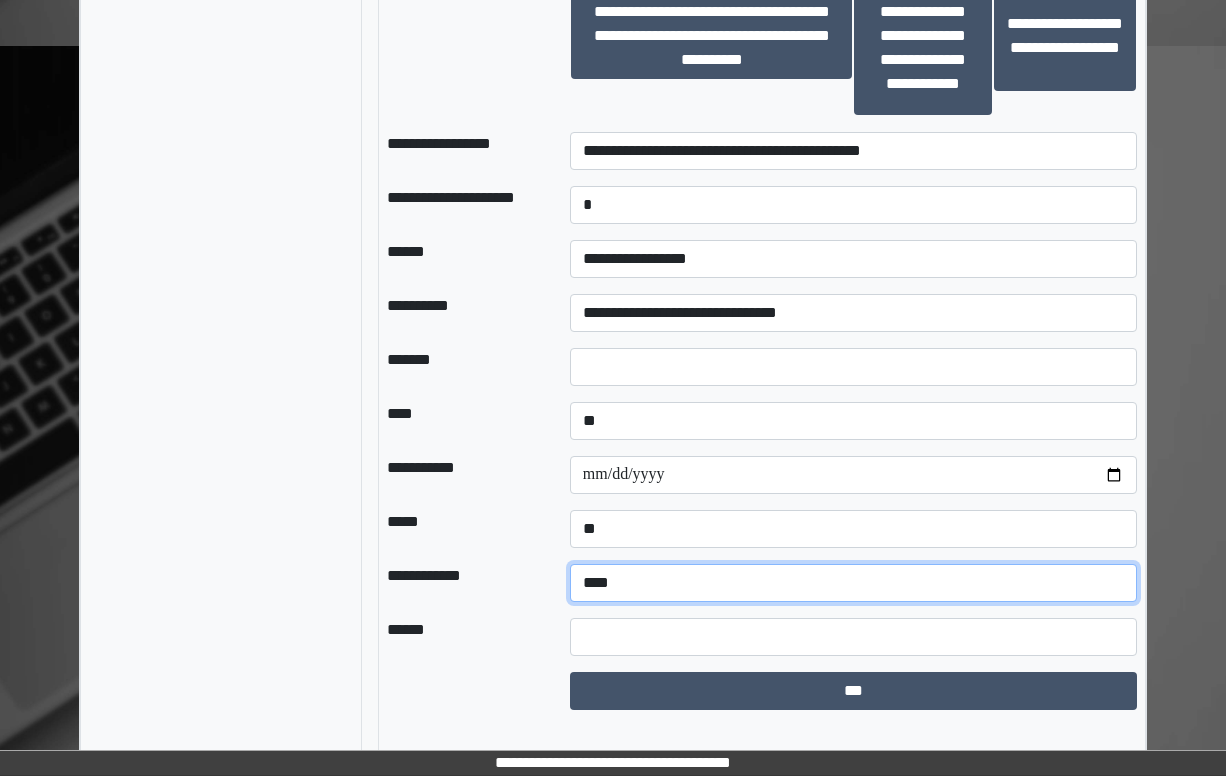 click on "**********" at bounding box center [853, 583] 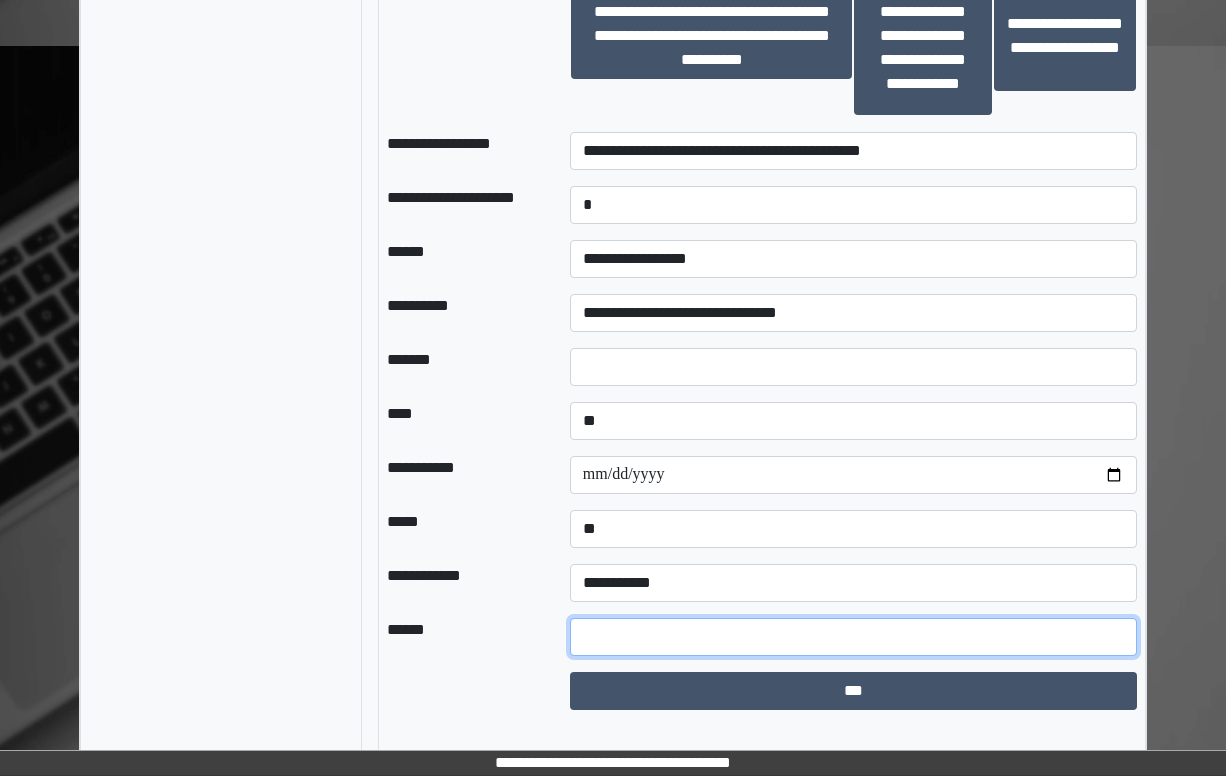 click at bounding box center (853, 637) 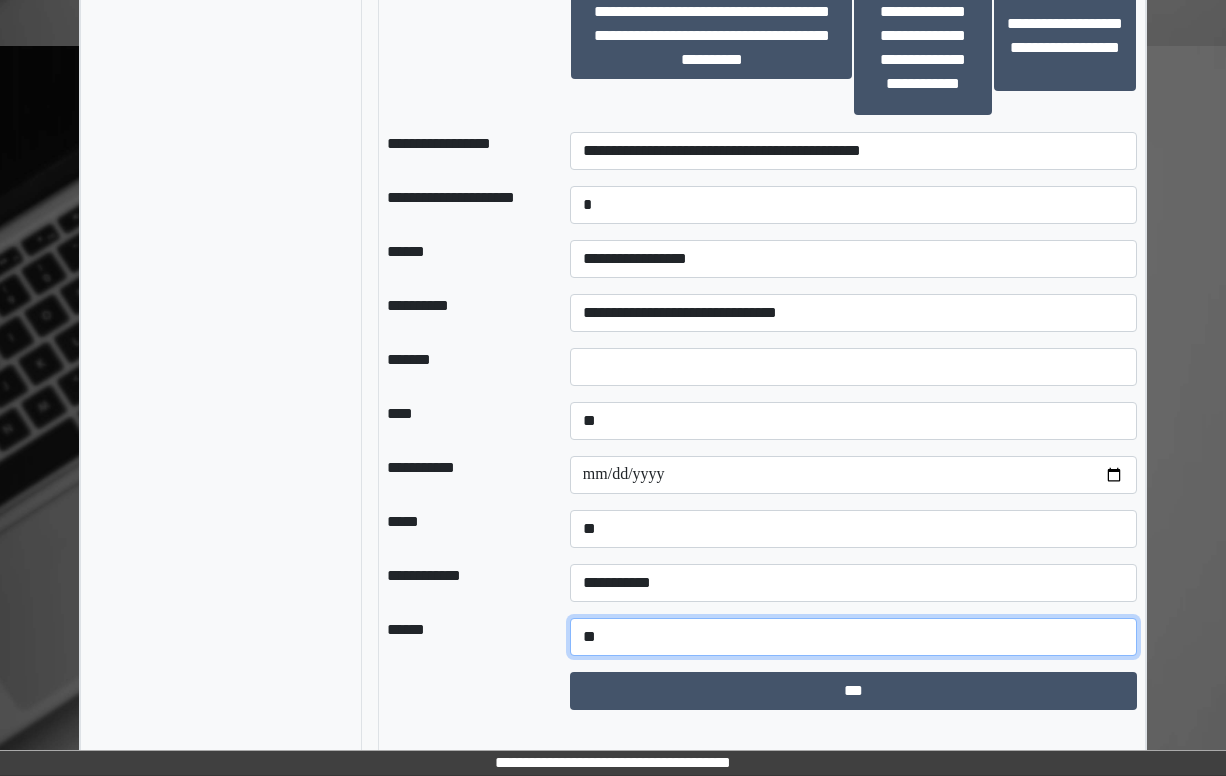 type on "*" 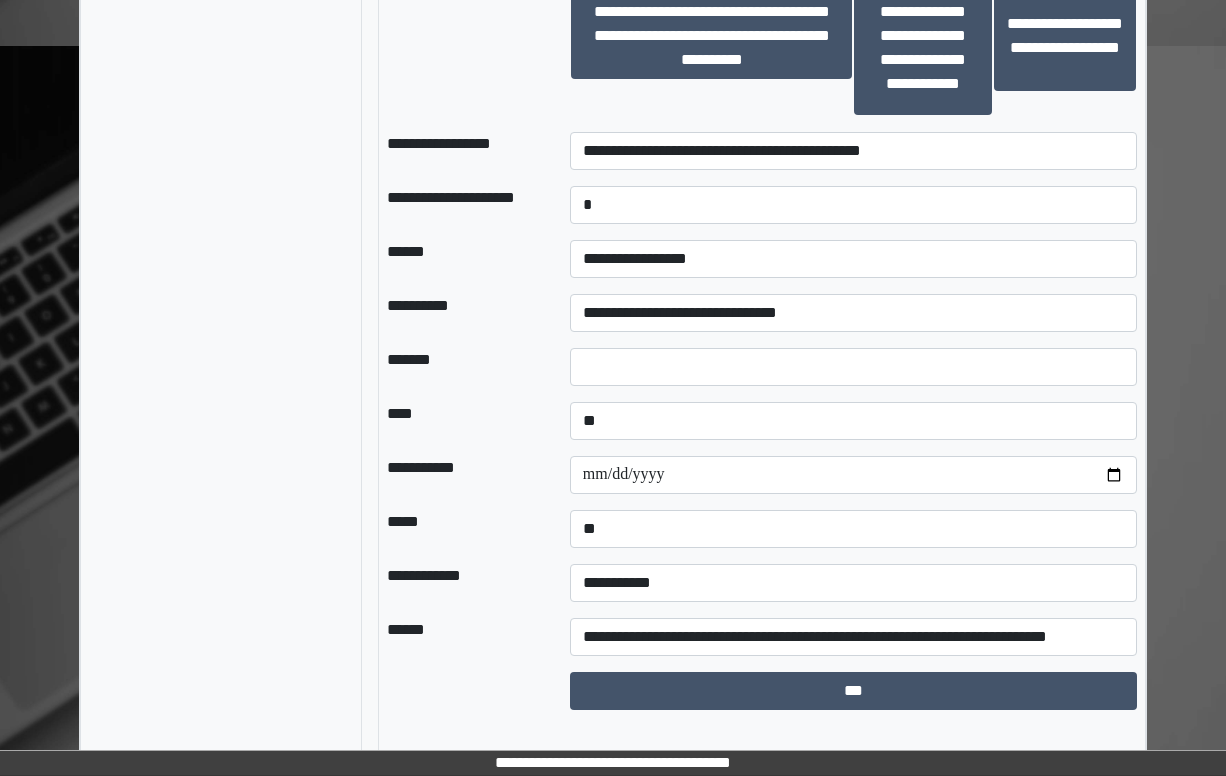 scroll, scrollTop: 0, scrollLeft: 0, axis: both 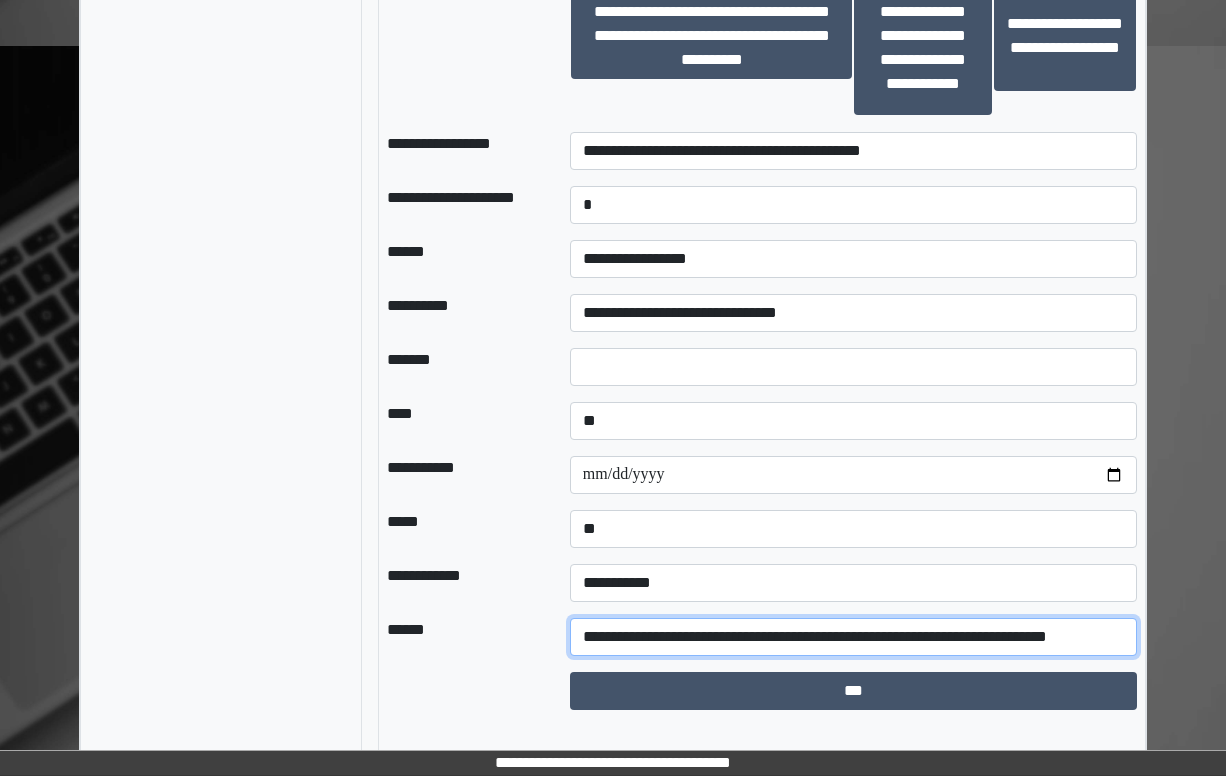 drag, startPoint x: 1128, startPoint y: 664, endPoint x: 1162, endPoint y: 658, distance: 34.525352 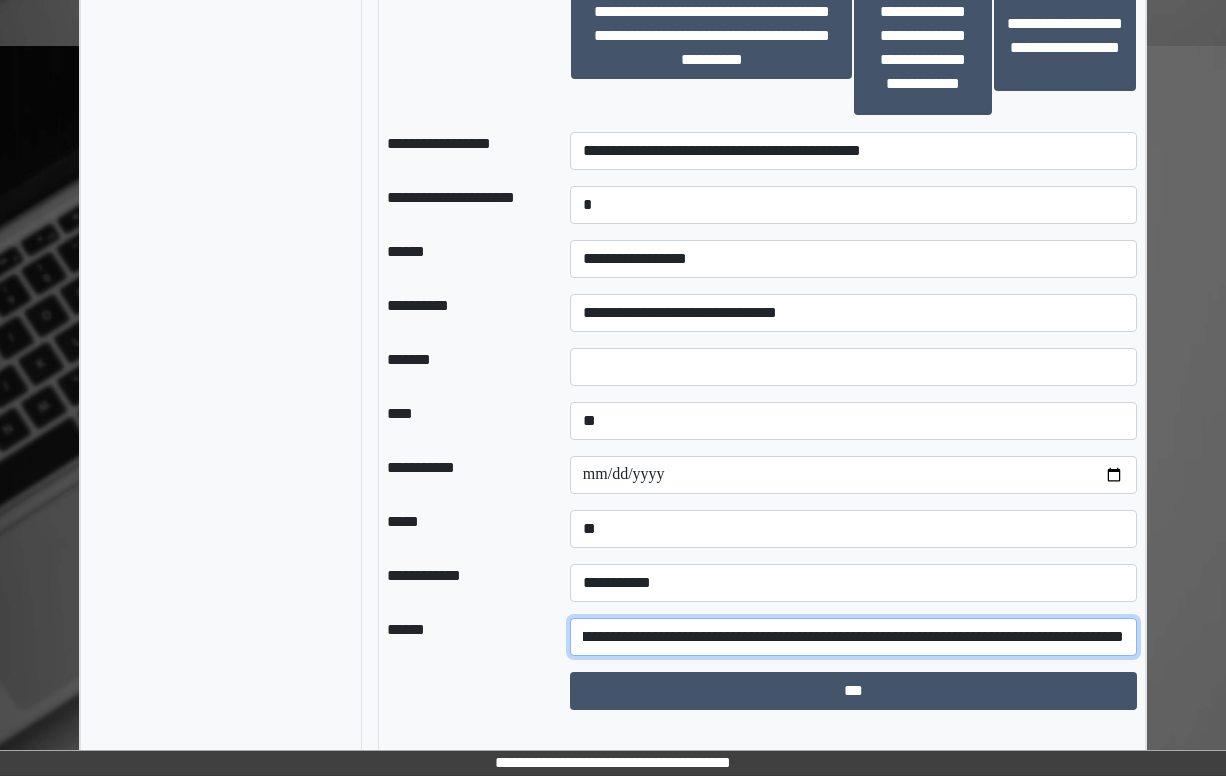 scroll, scrollTop: 0, scrollLeft: 122, axis: horizontal 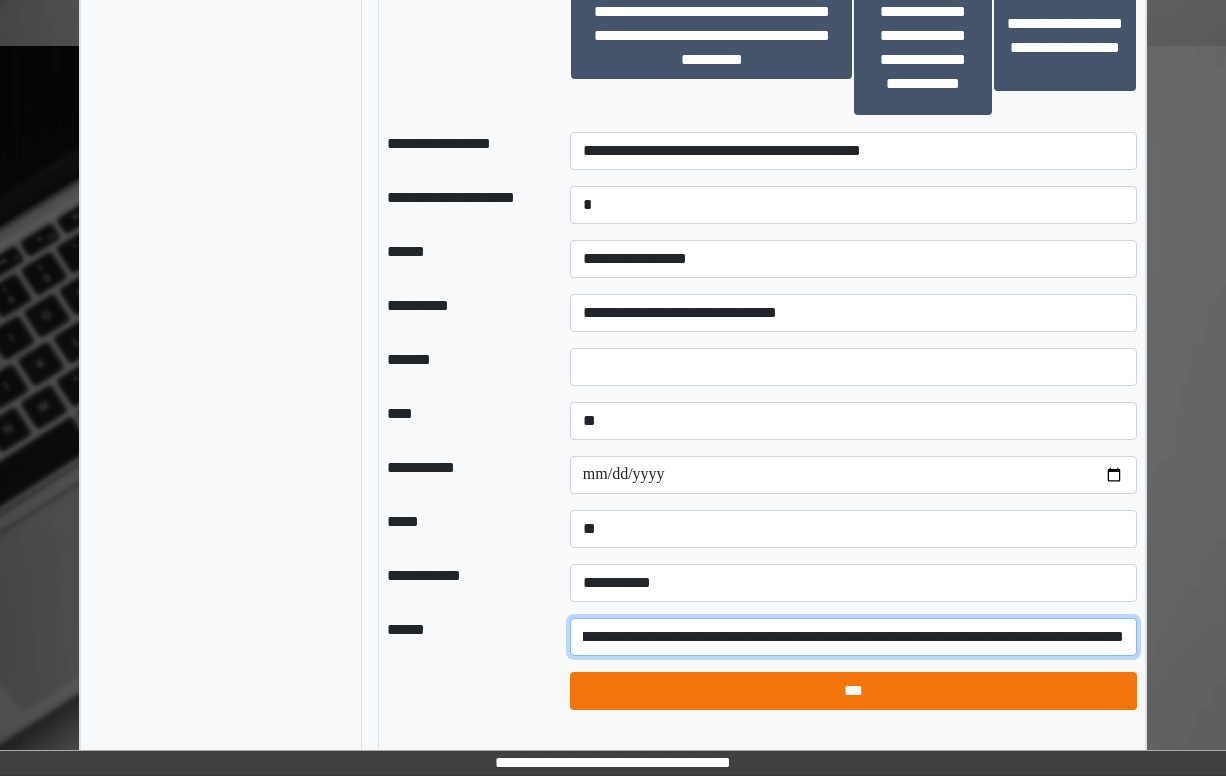 type on "**********" 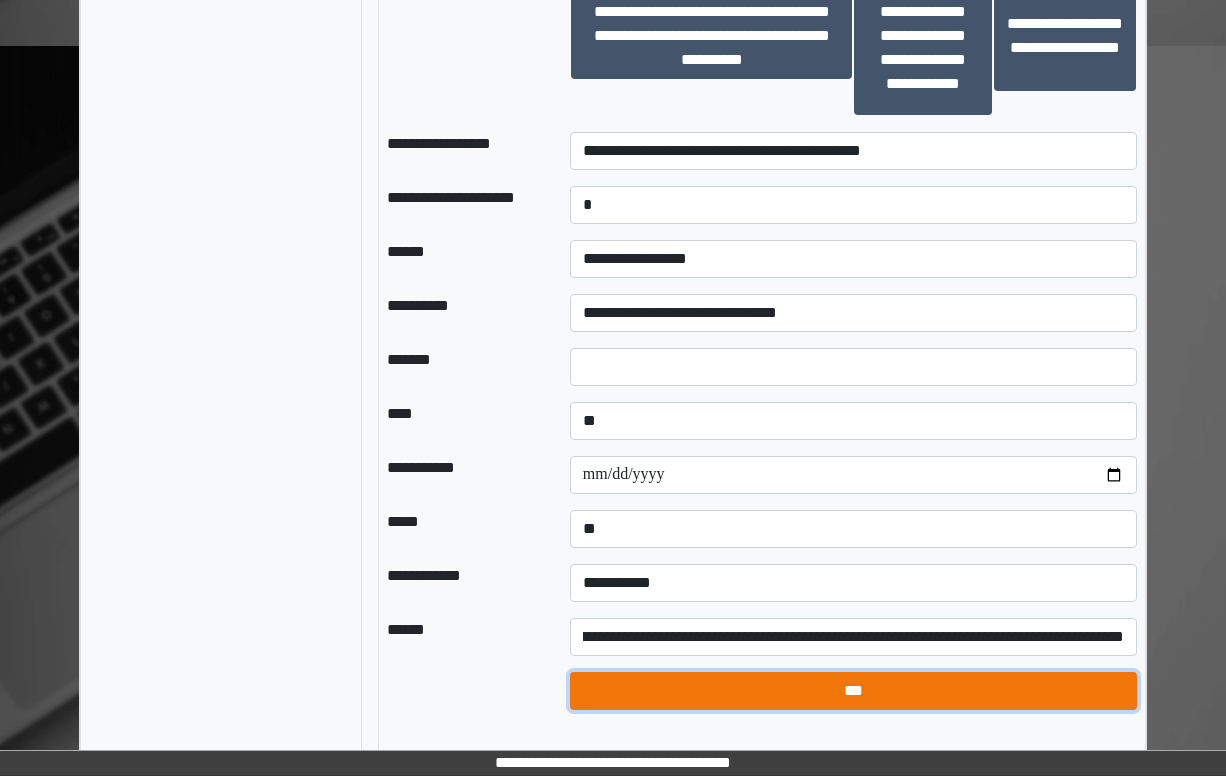click on "***" at bounding box center (853, 691) 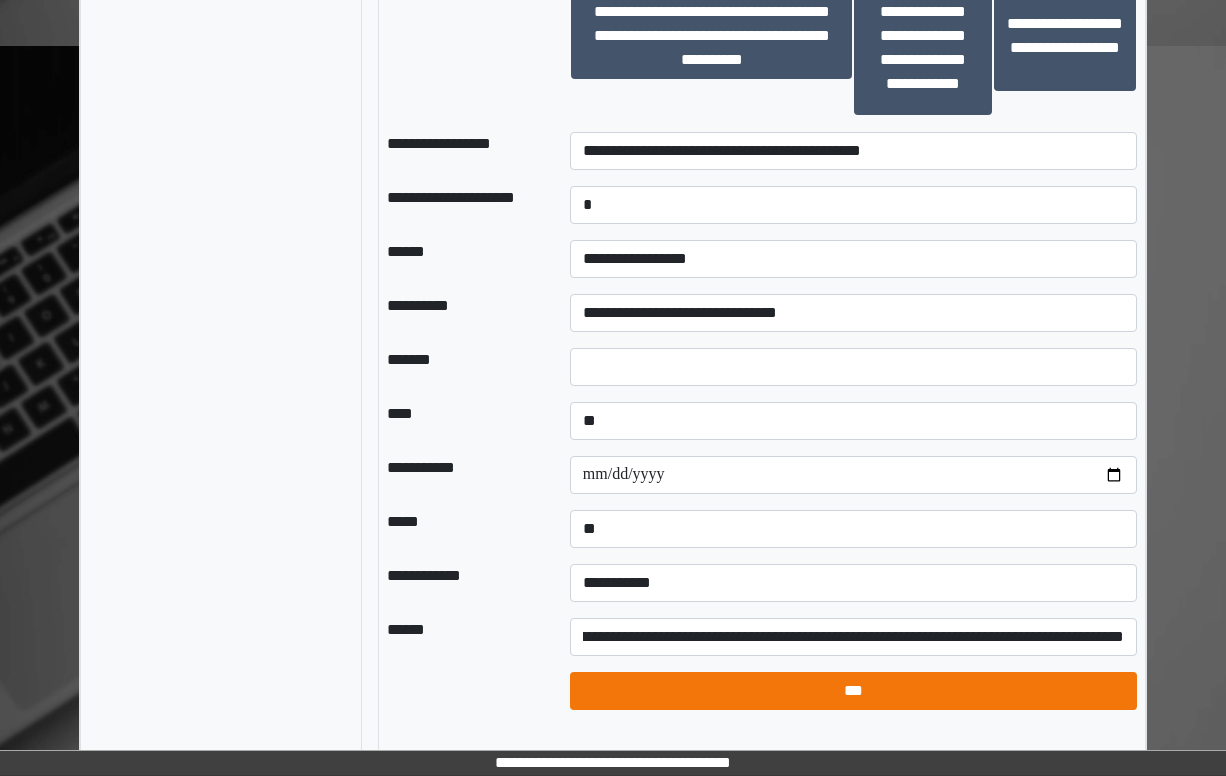 select on "*" 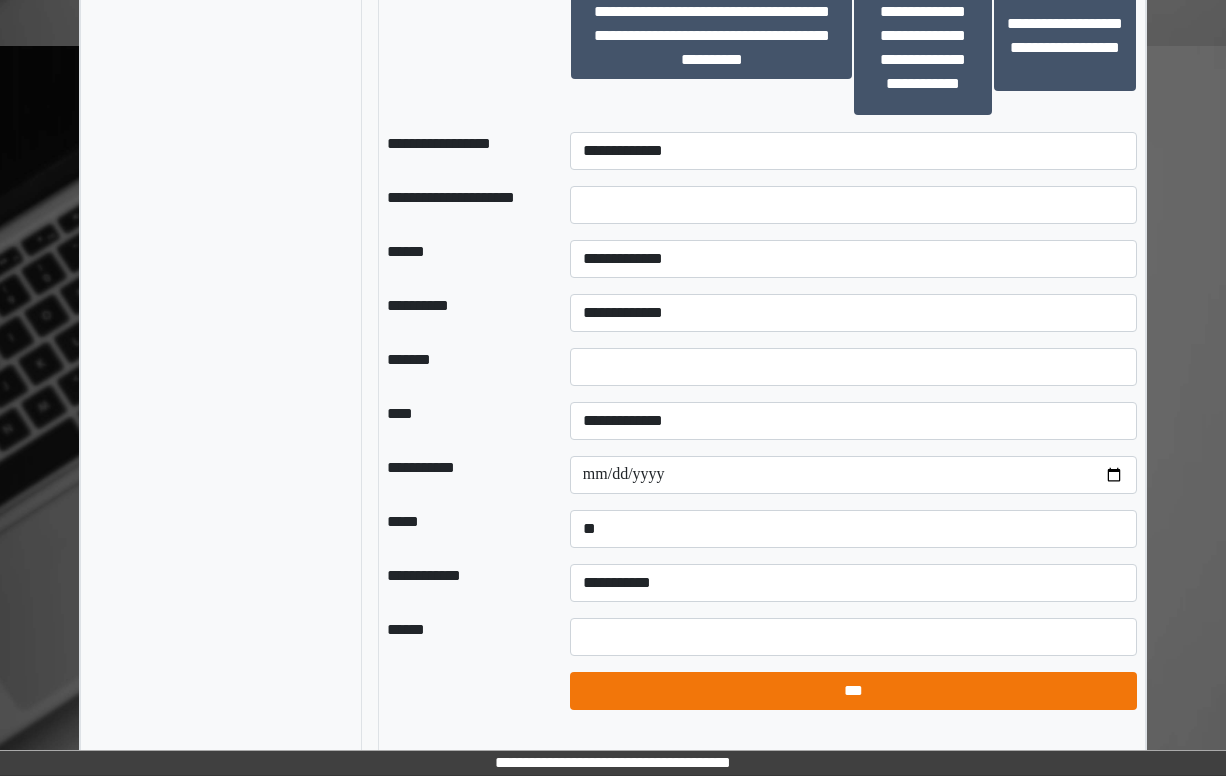 scroll, scrollTop: 0, scrollLeft: 0, axis: both 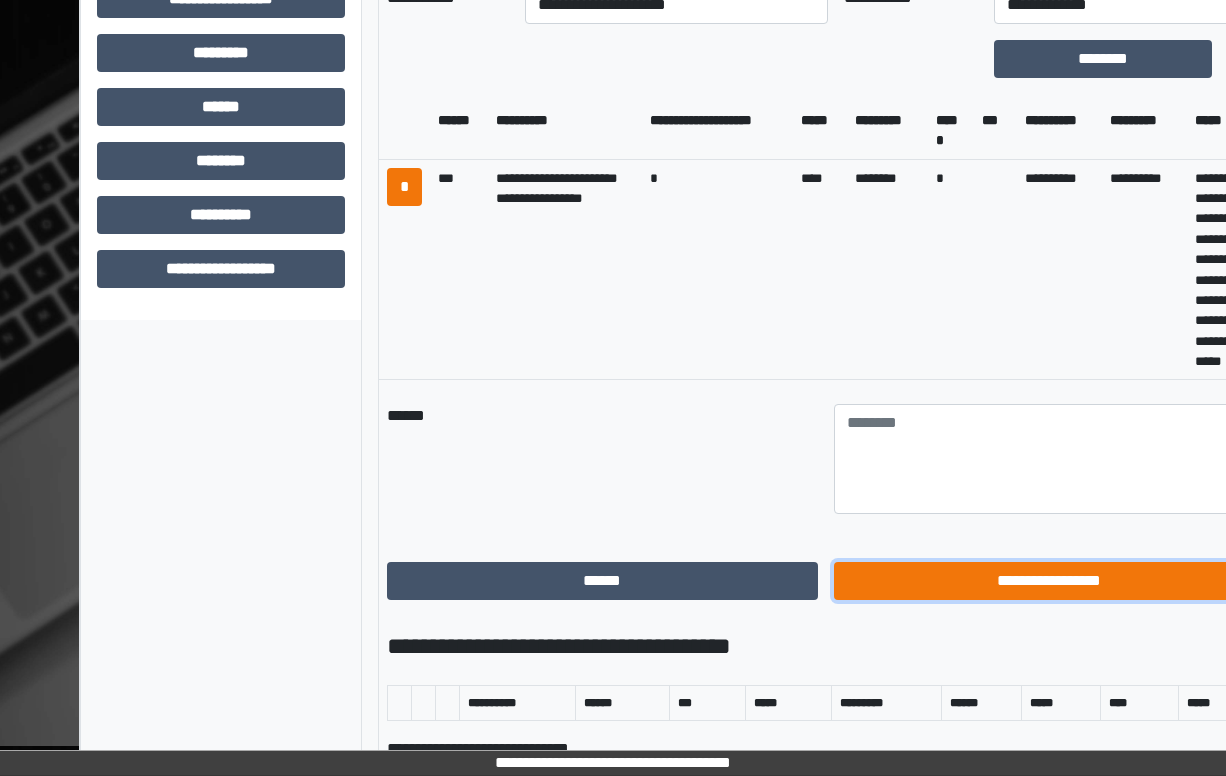 click on "**********" at bounding box center [1049, 581] 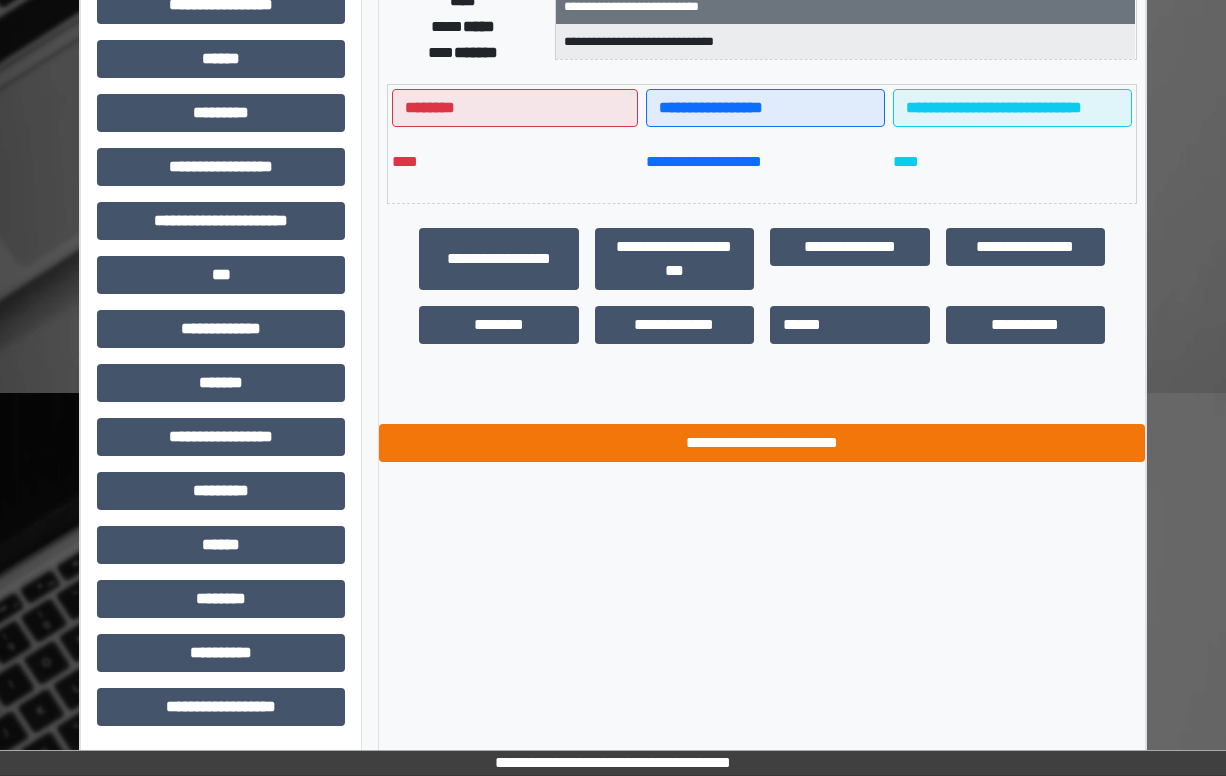 scroll, scrollTop: 398, scrollLeft: 0, axis: vertical 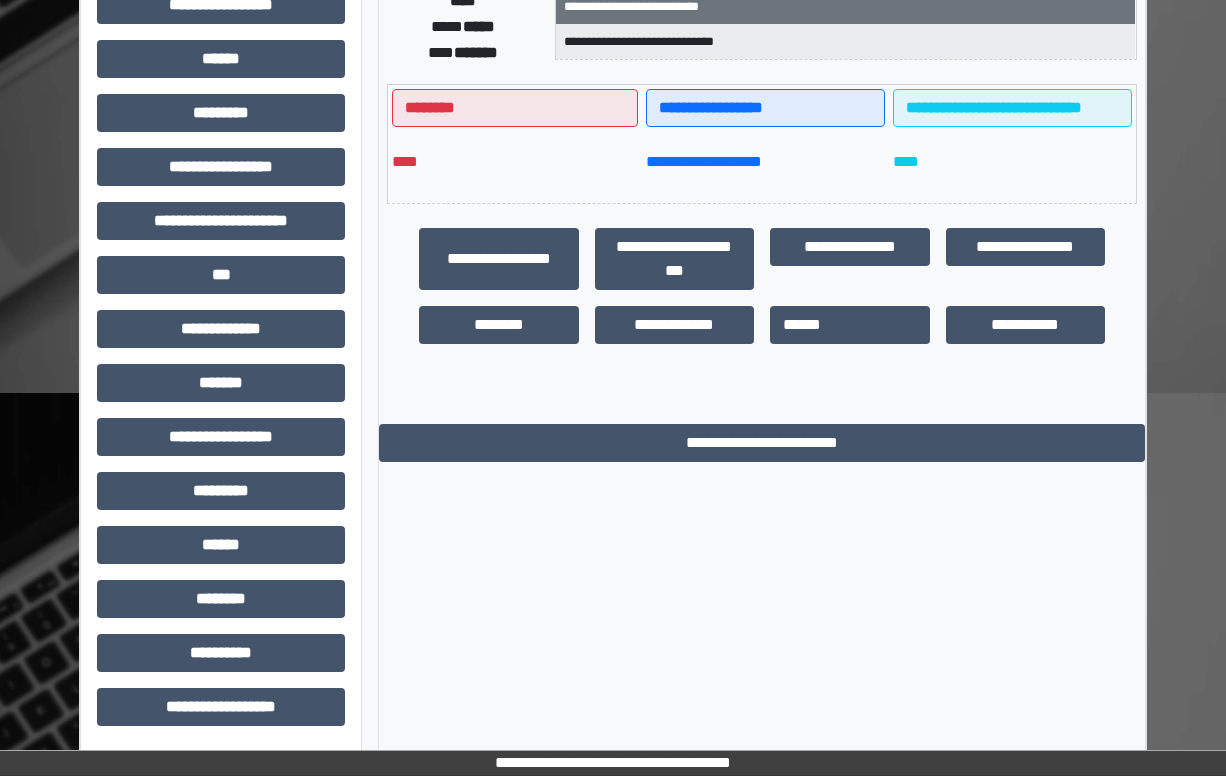 click on "**********" at bounding box center (762, 229) 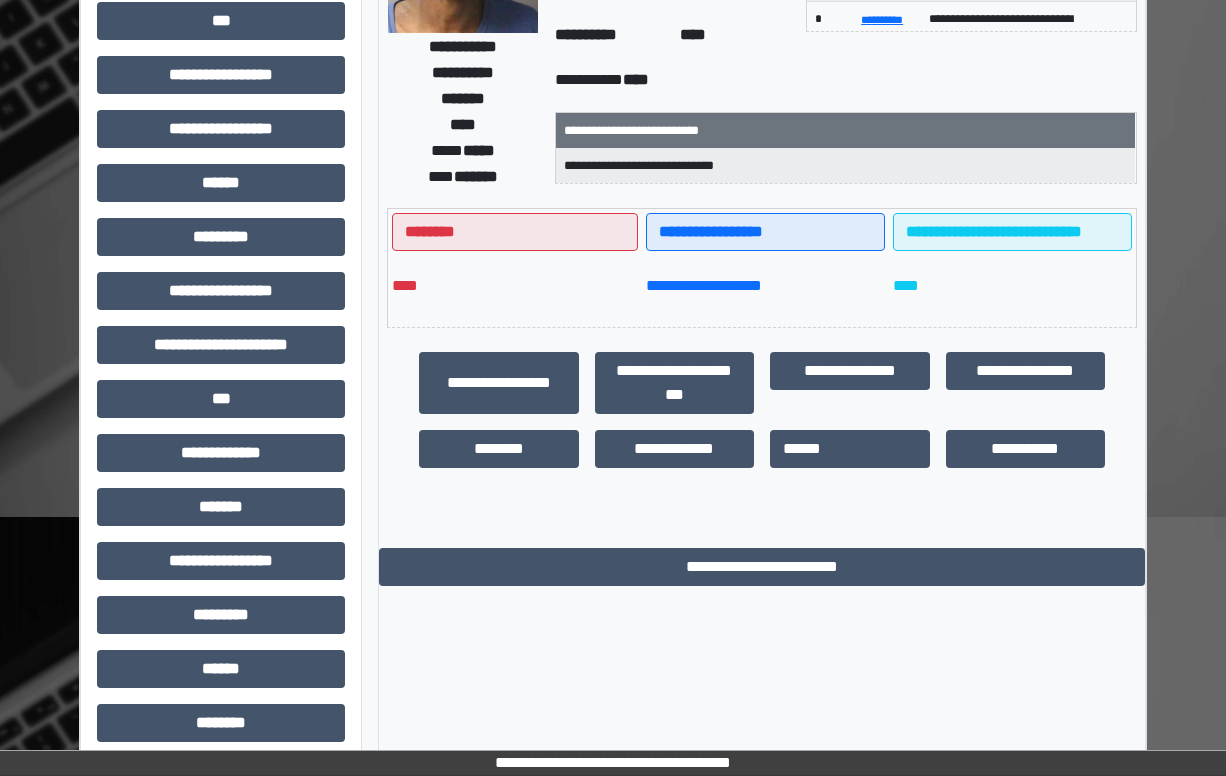 scroll, scrollTop: 0, scrollLeft: 0, axis: both 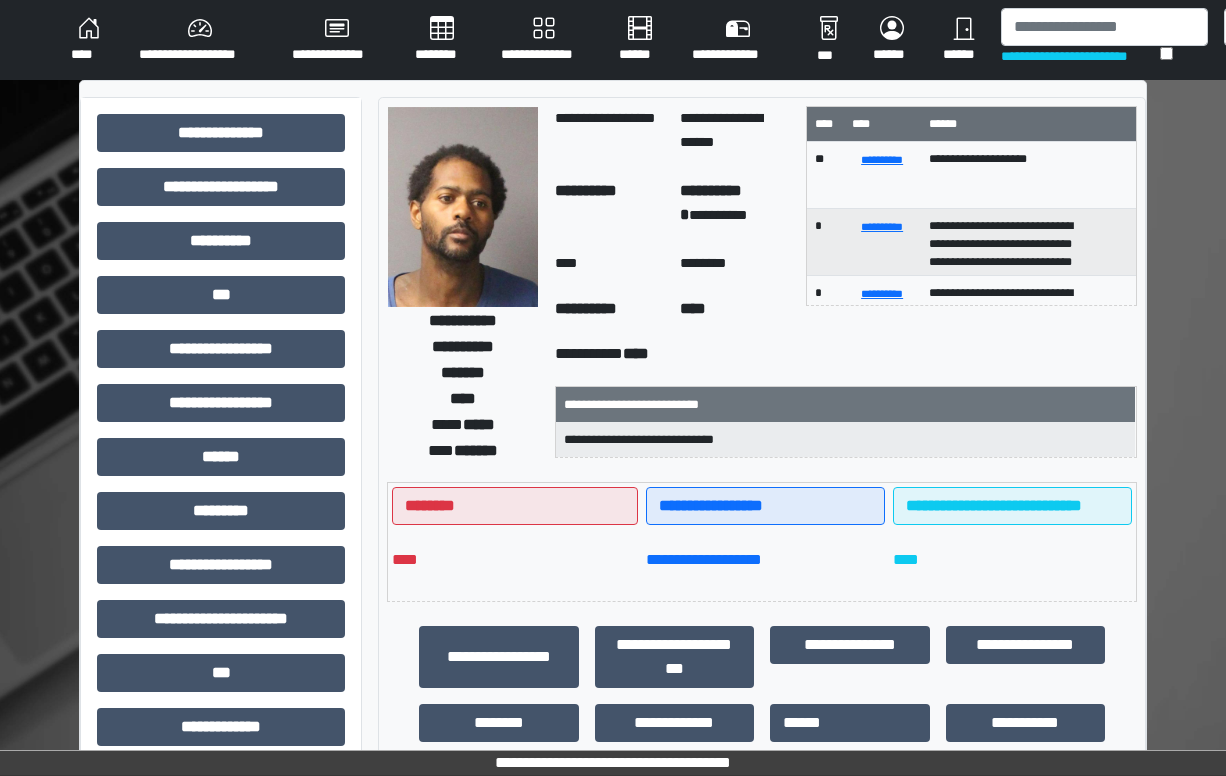 click on "****" at bounding box center (89, 40) 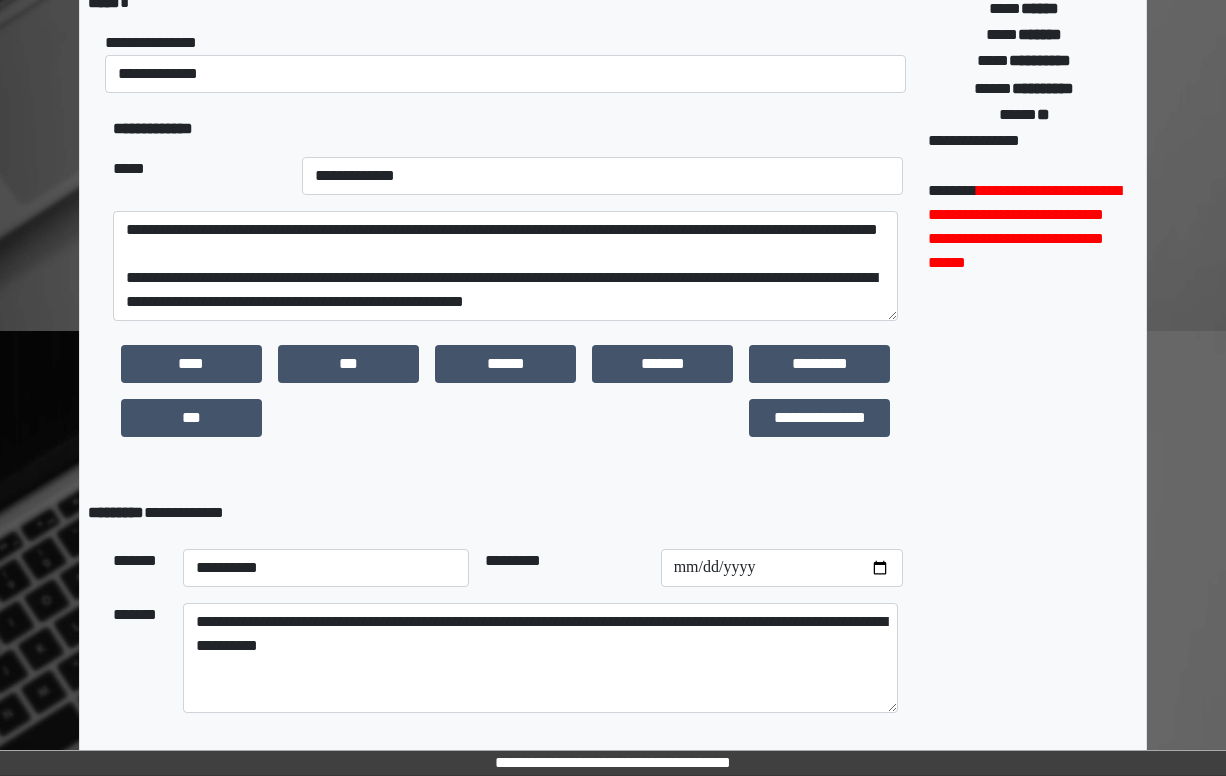 scroll, scrollTop: 532, scrollLeft: 0, axis: vertical 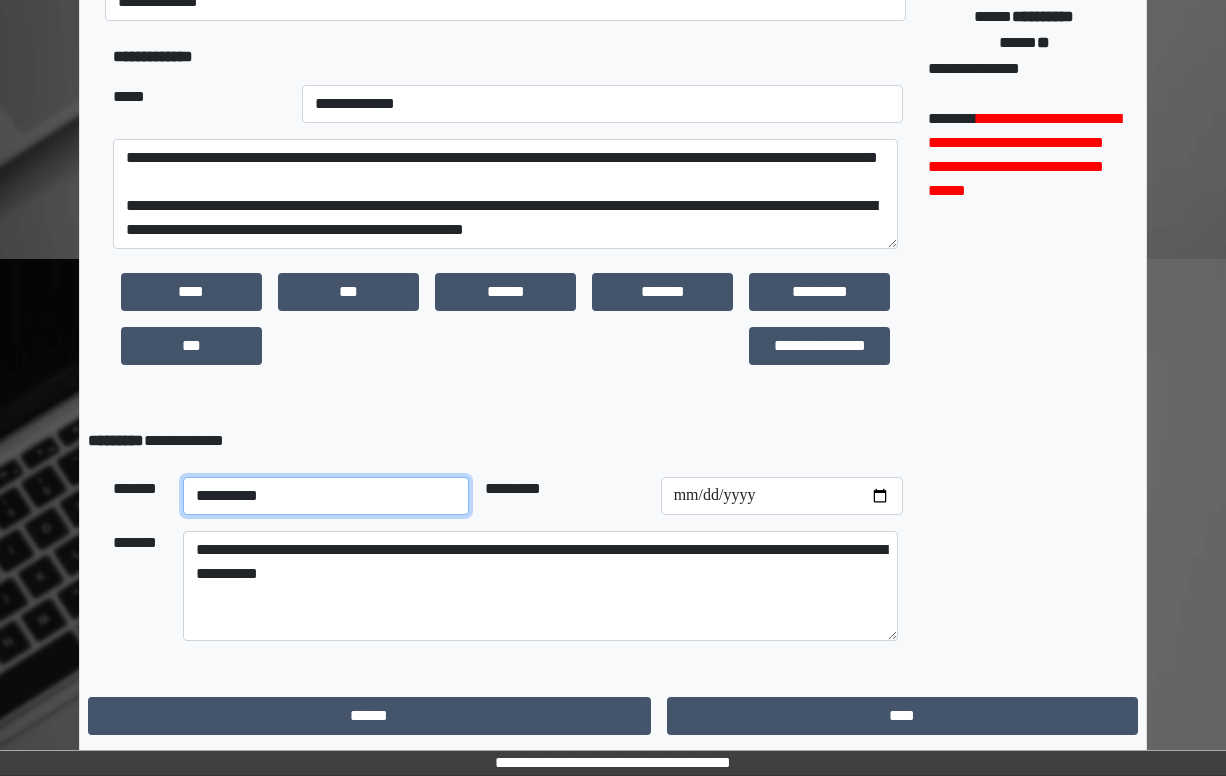 click on "**********" at bounding box center (325, 496) 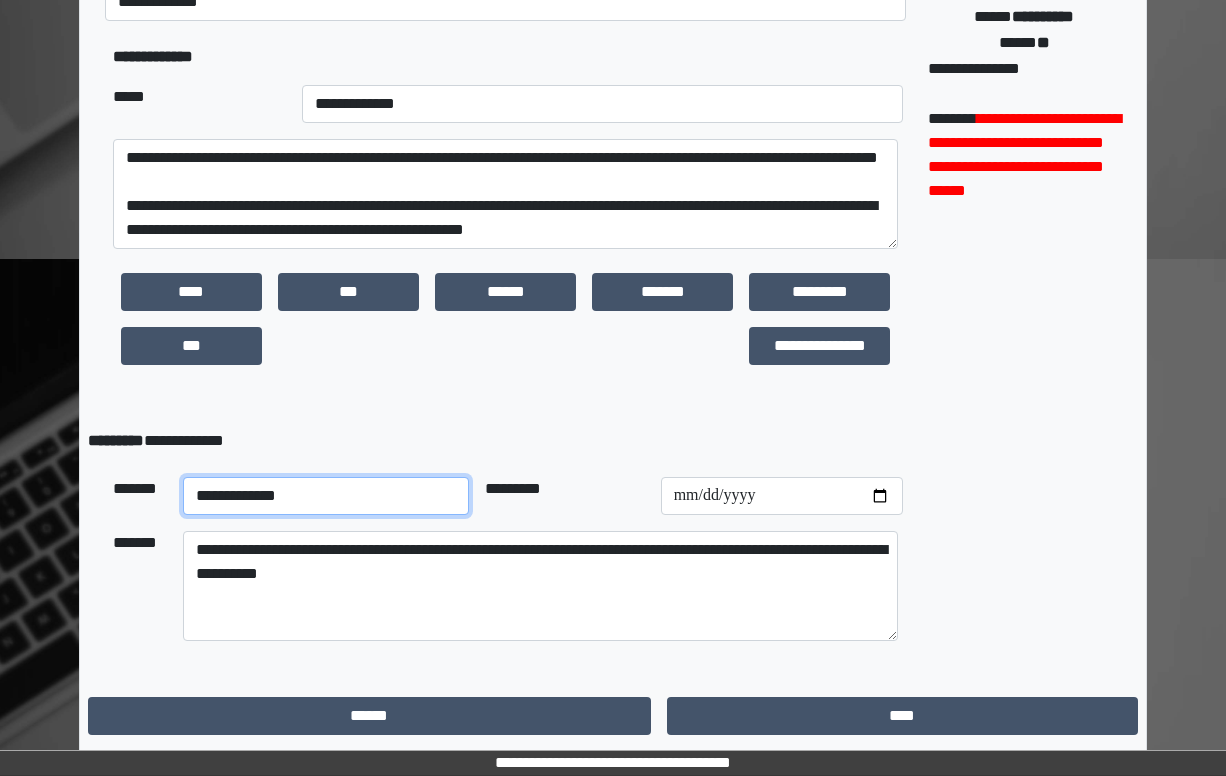 click on "**********" at bounding box center (325, 496) 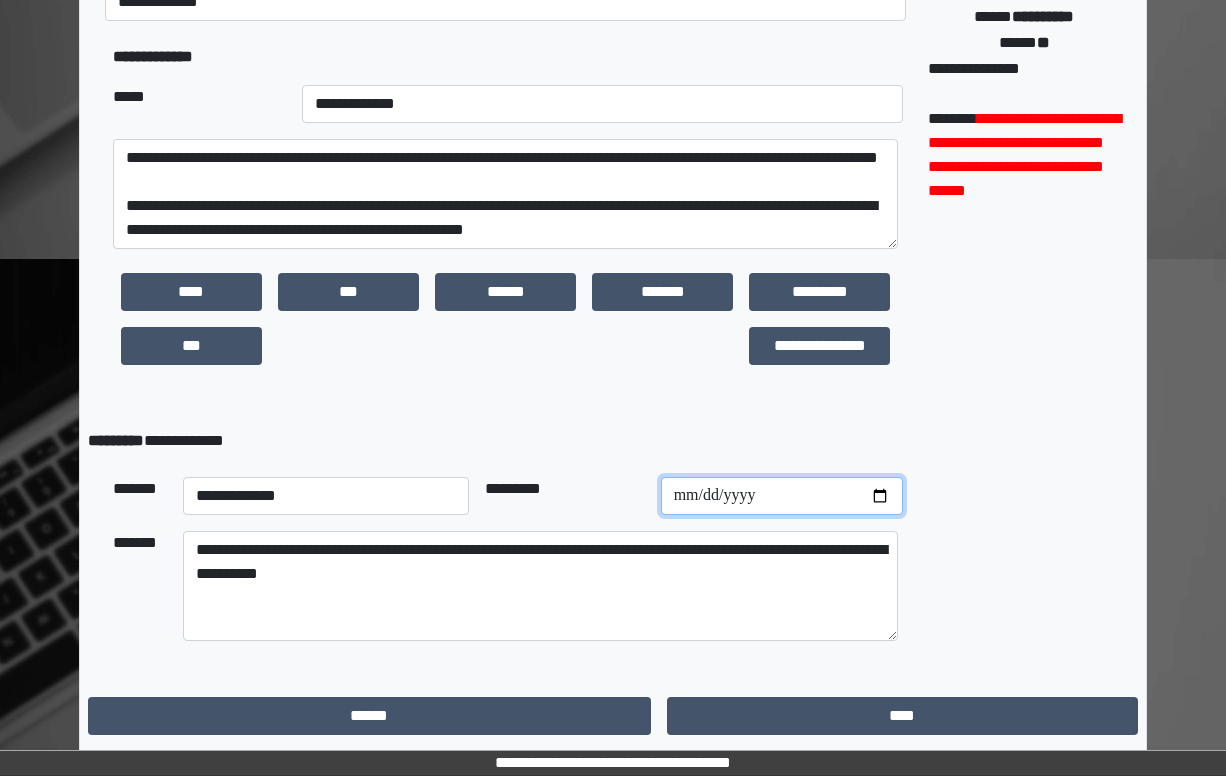 click at bounding box center [782, 496] 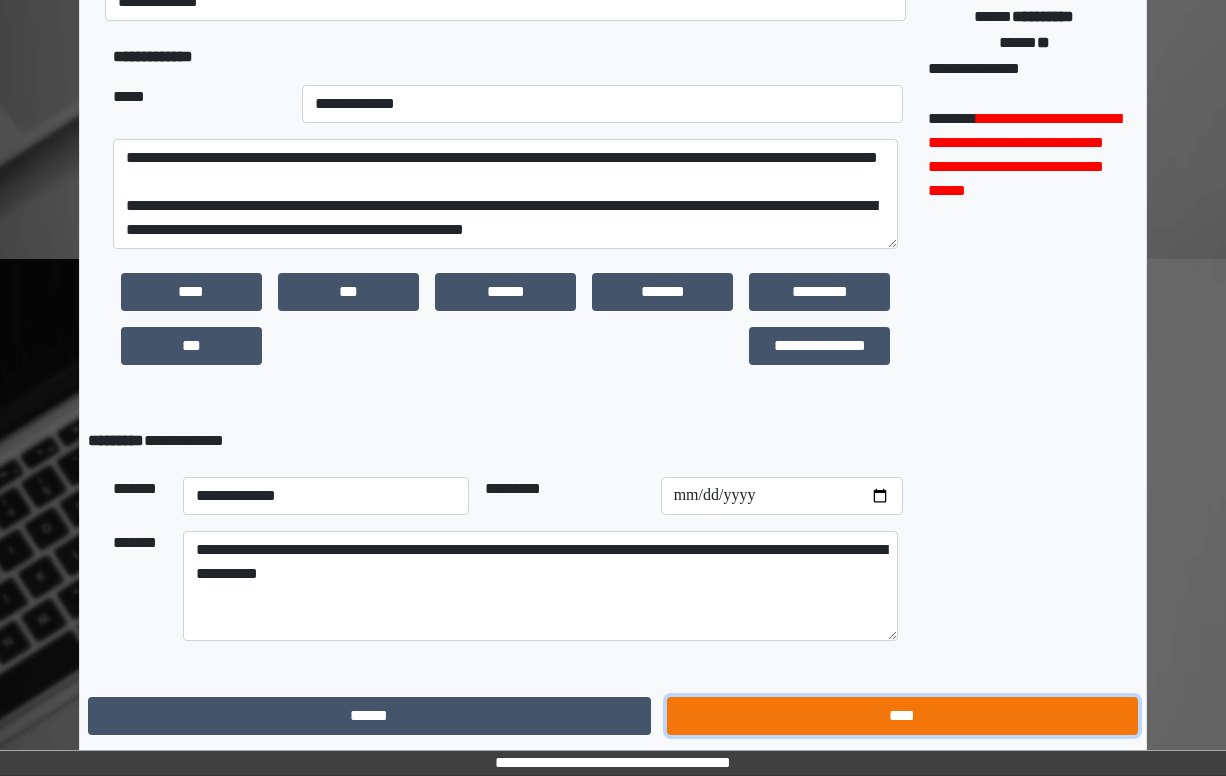 click on "****" at bounding box center [902, 716] 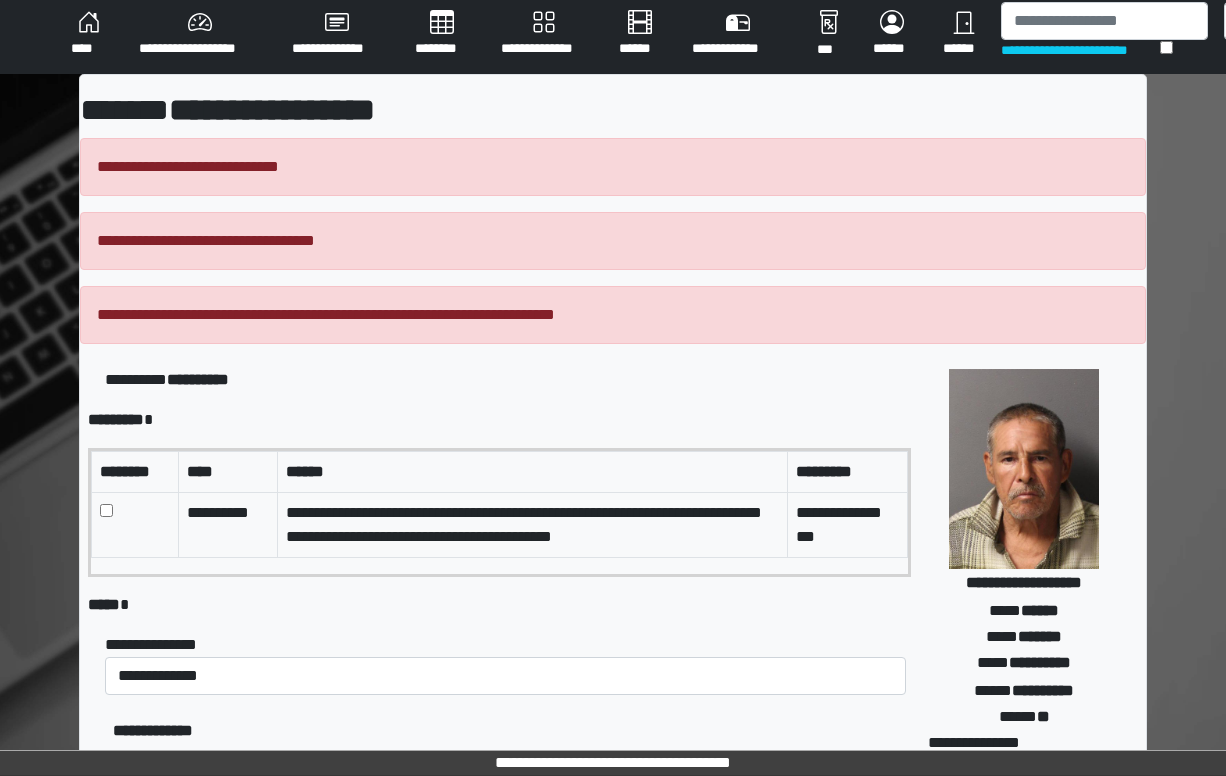scroll, scrollTop: 0, scrollLeft: 0, axis: both 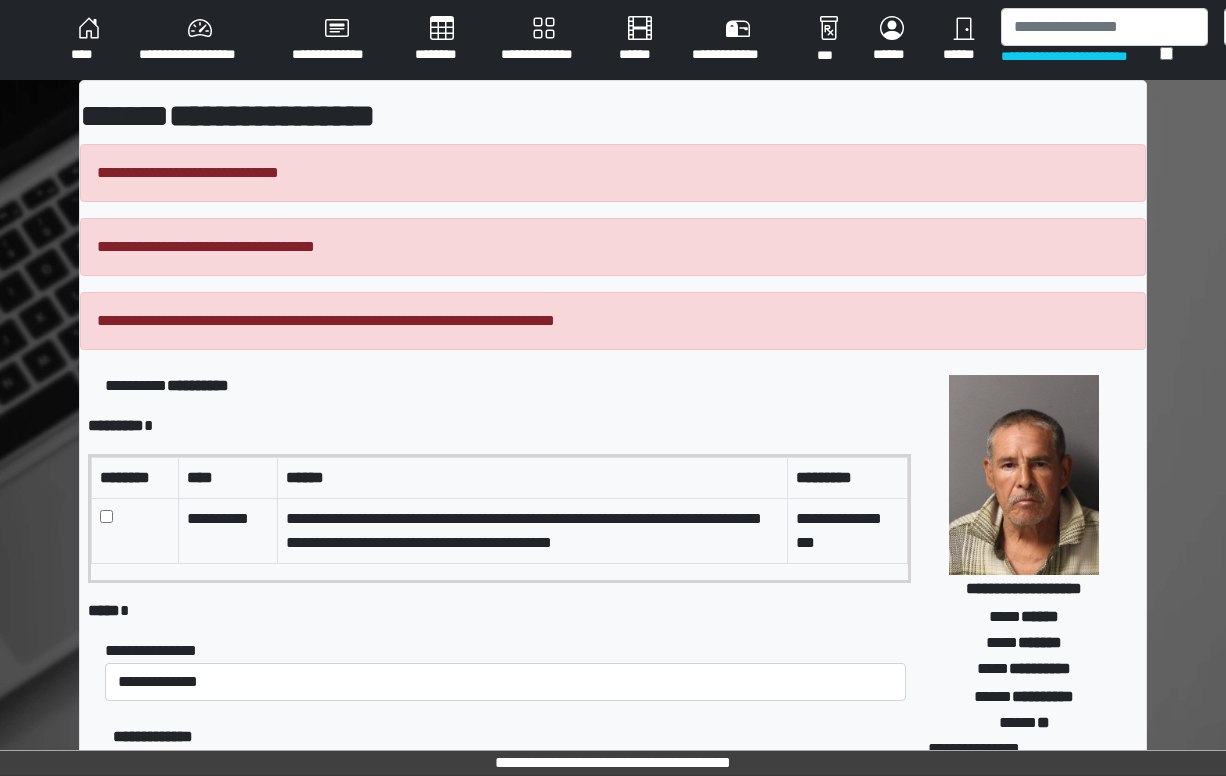 click on "**********" at bounding box center [508, 670] 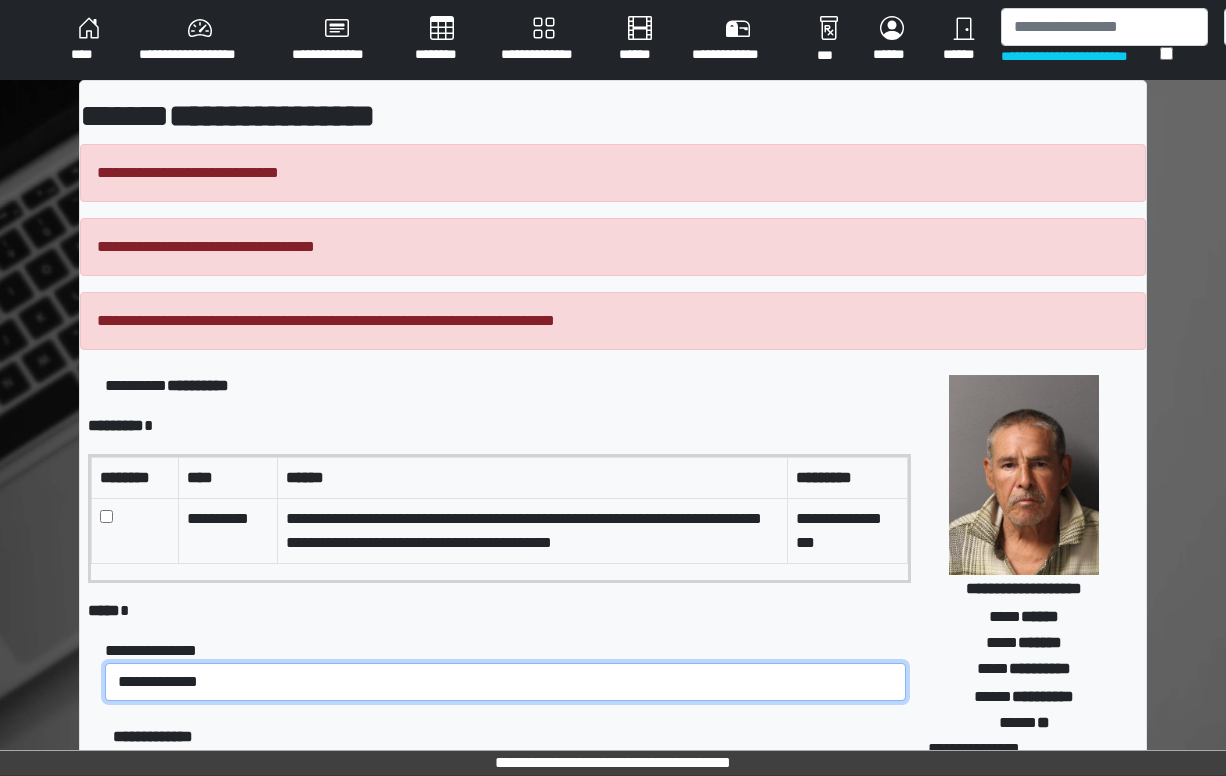 click on "**********" at bounding box center (506, 682) 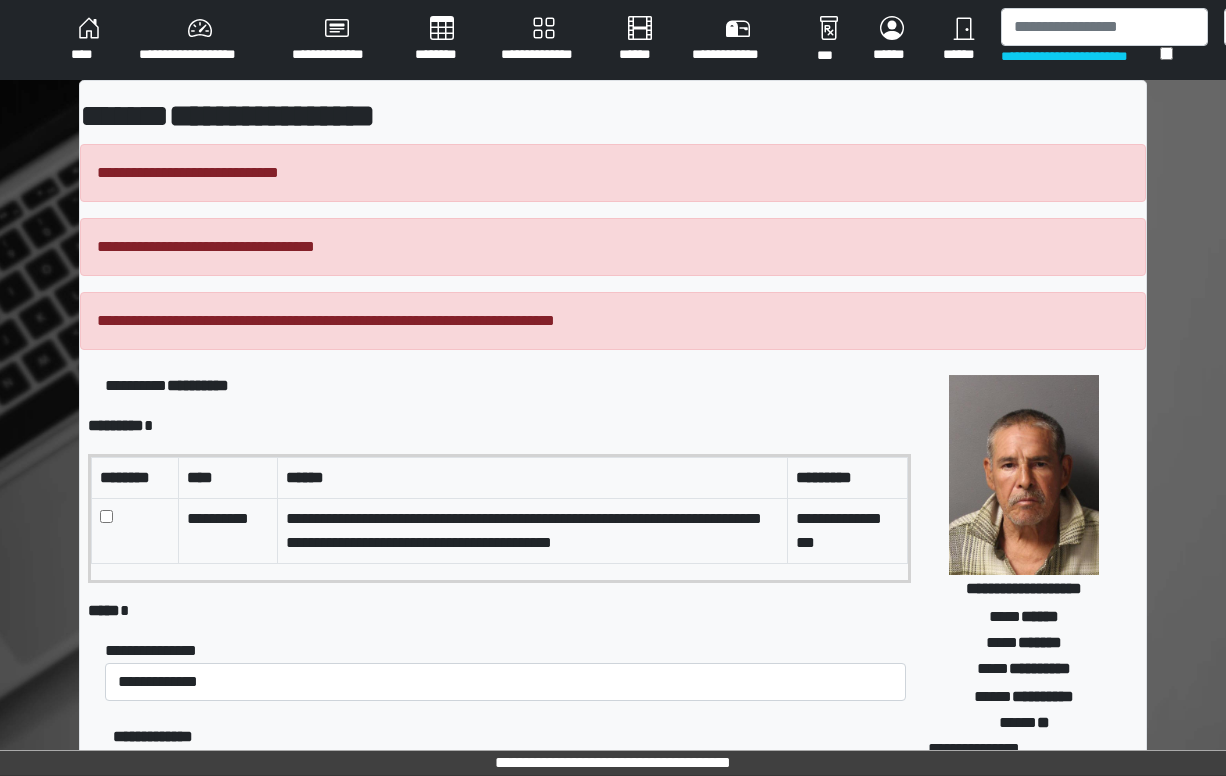 click on "**********" at bounding box center [508, 737] 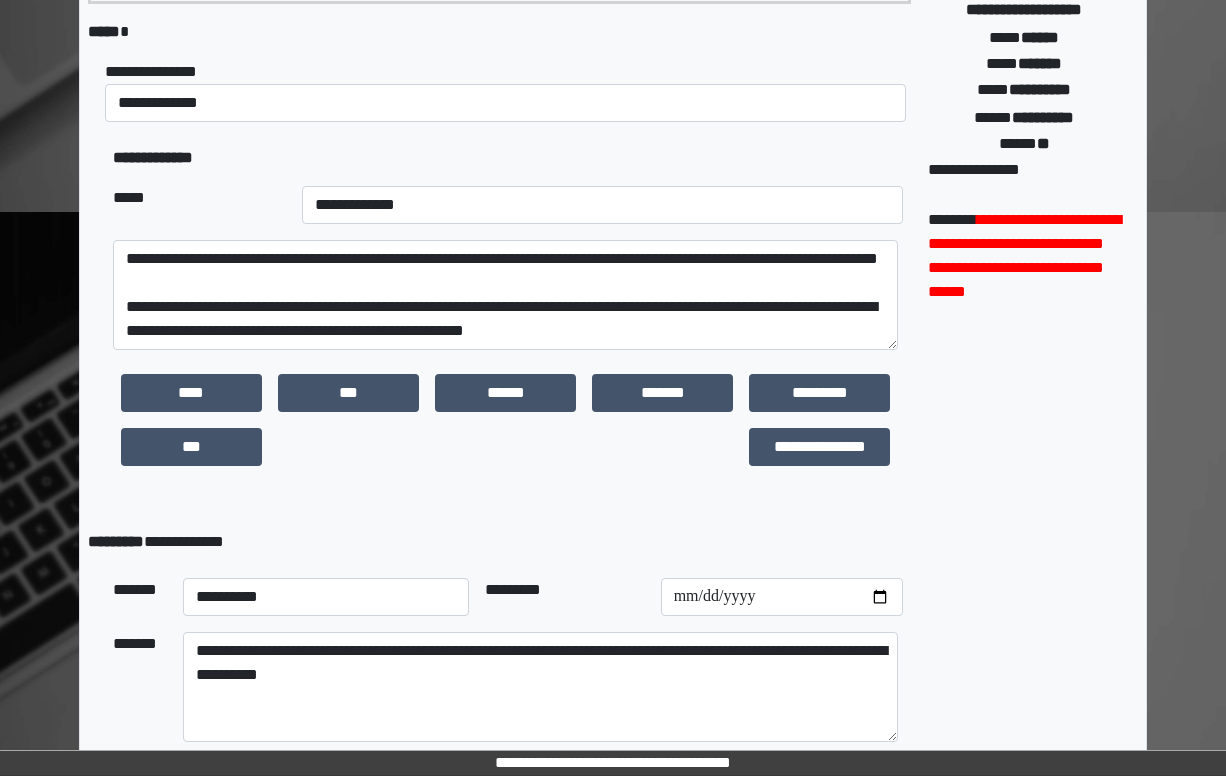scroll, scrollTop: 680, scrollLeft: 0, axis: vertical 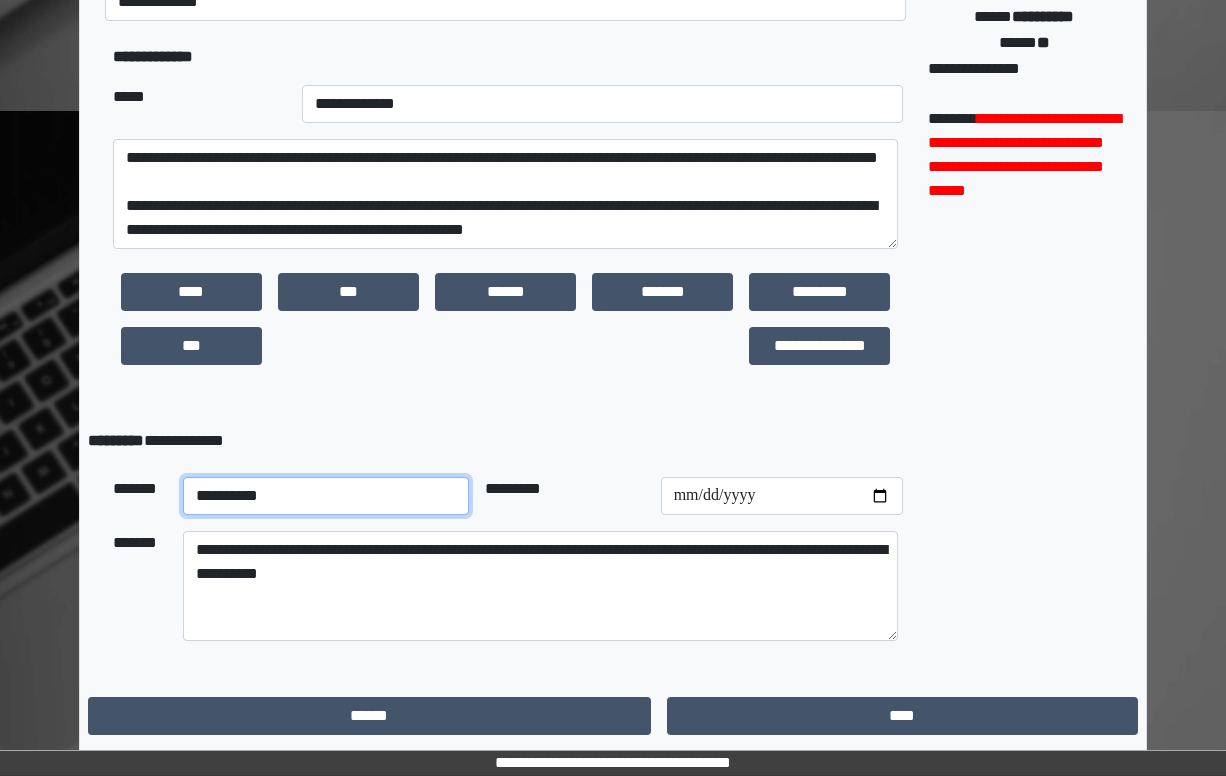 click on "**********" at bounding box center [325, 496] 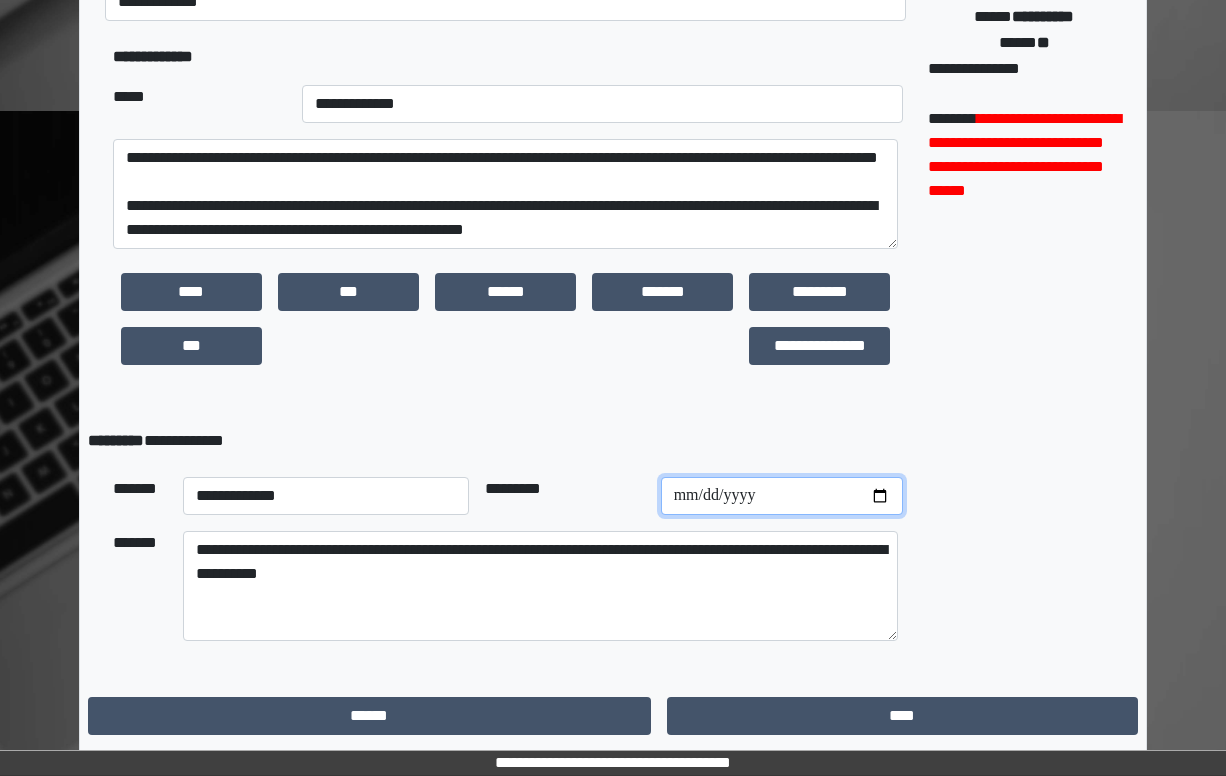 click at bounding box center [782, 496] 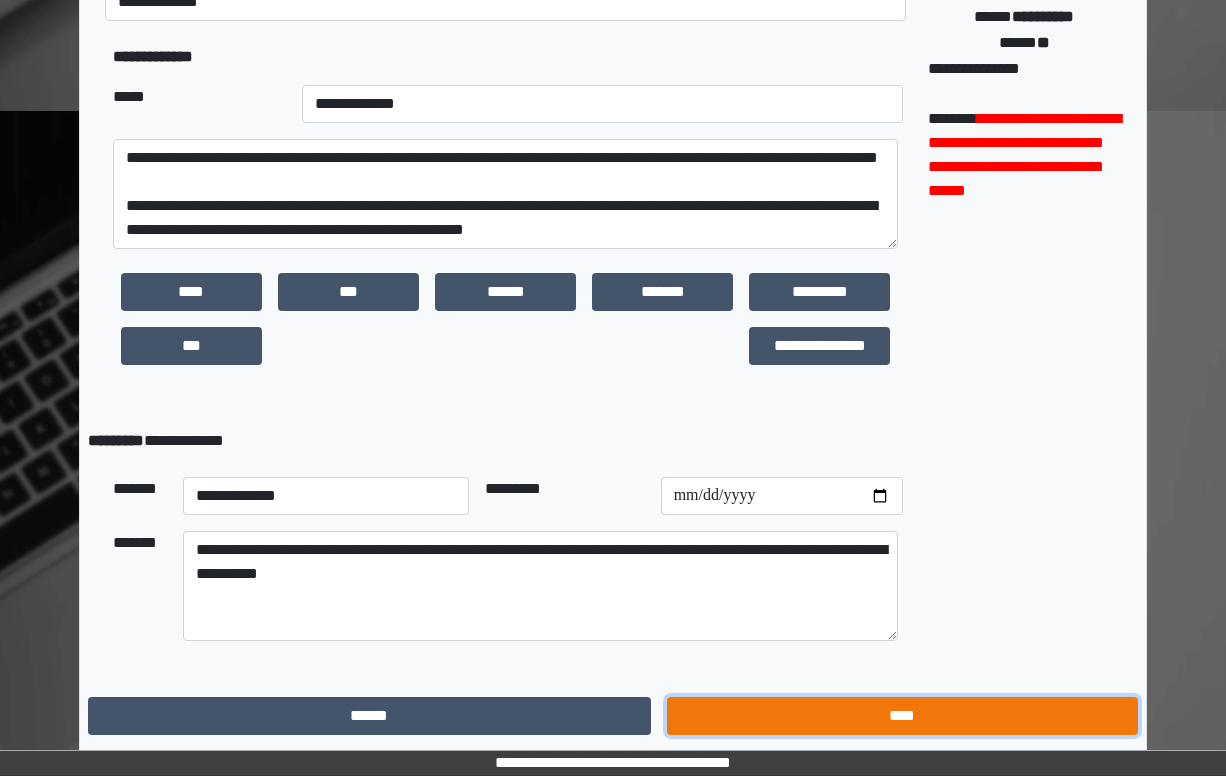 click on "****" at bounding box center (902, 716) 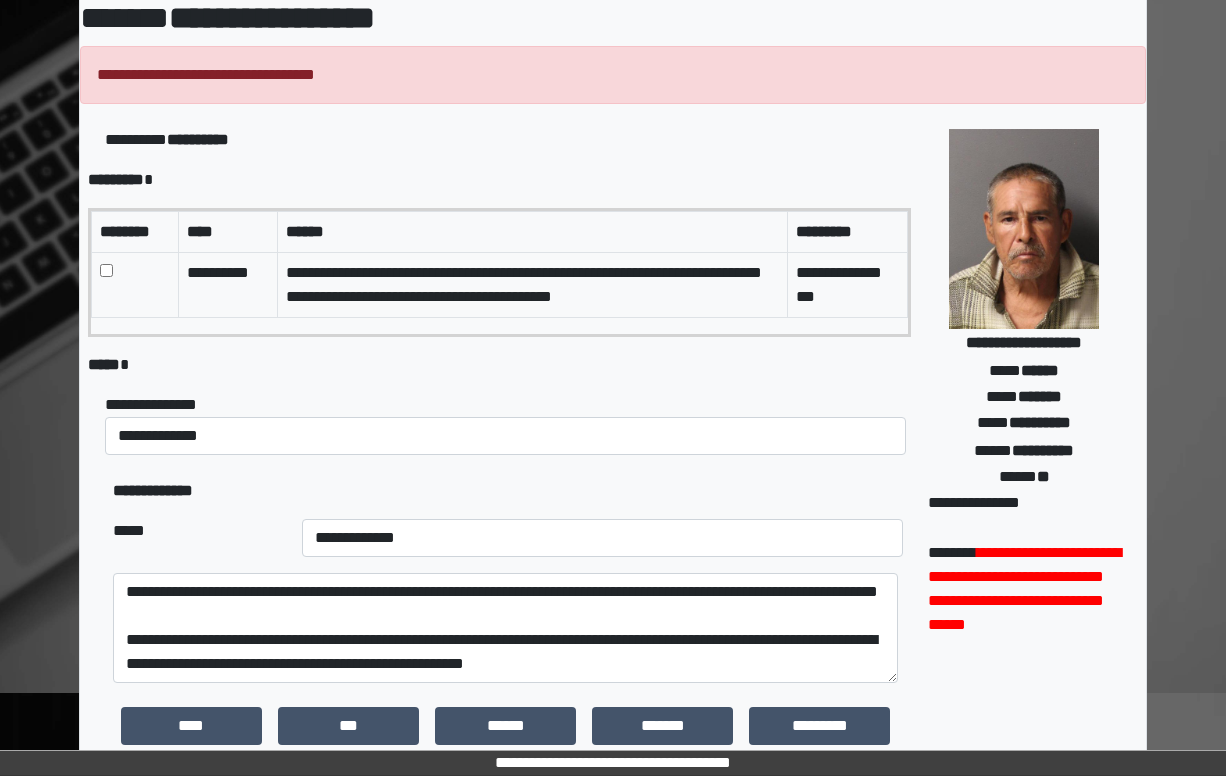 scroll, scrollTop: 32, scrollLeft: 0, axis: vertical 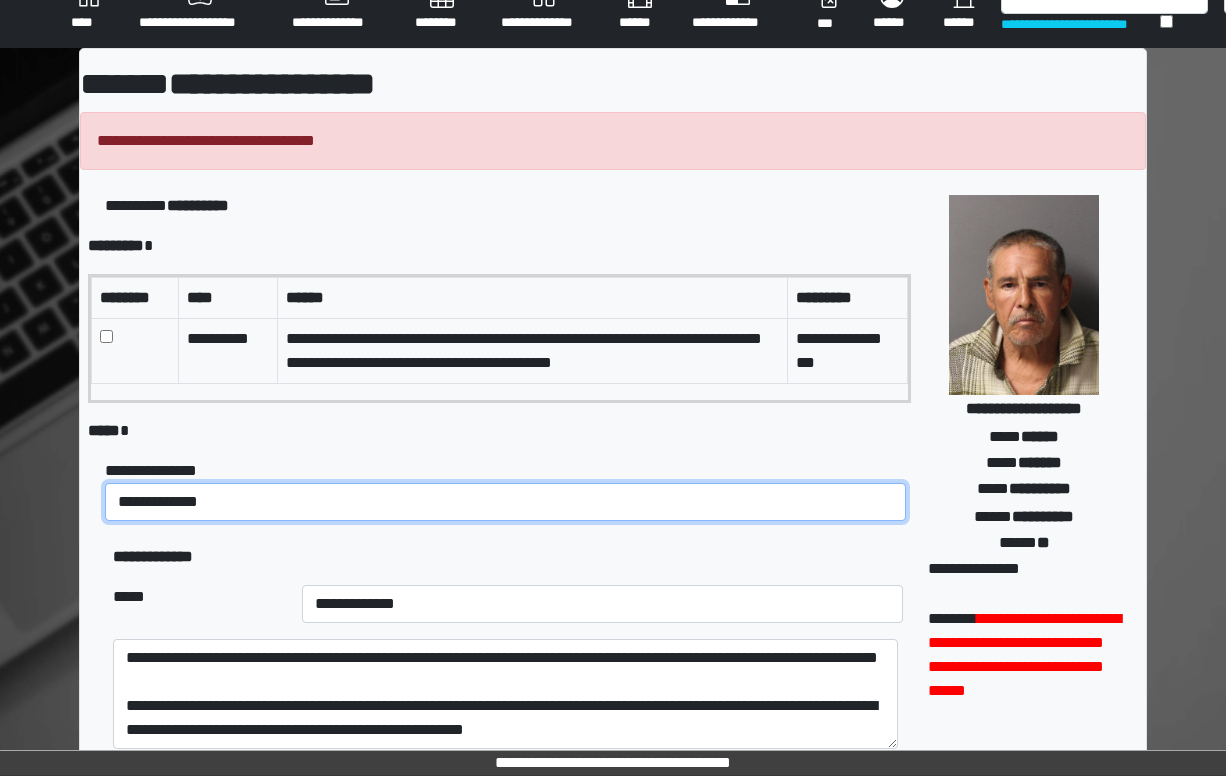 click on "**********" at bounding box center [506, 502] 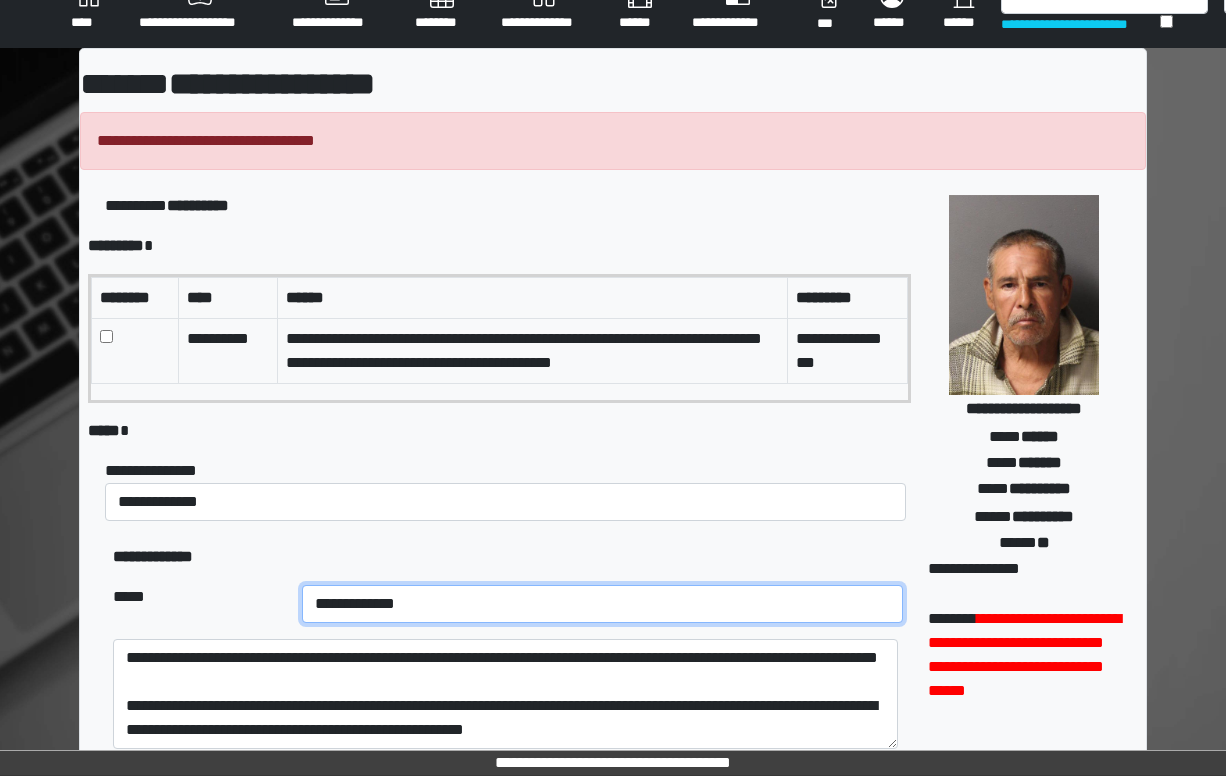 drag, startPoint x: 340, startPoint y: 589, endPoint x: 343, endPoint y: 599, distance: 10.440307 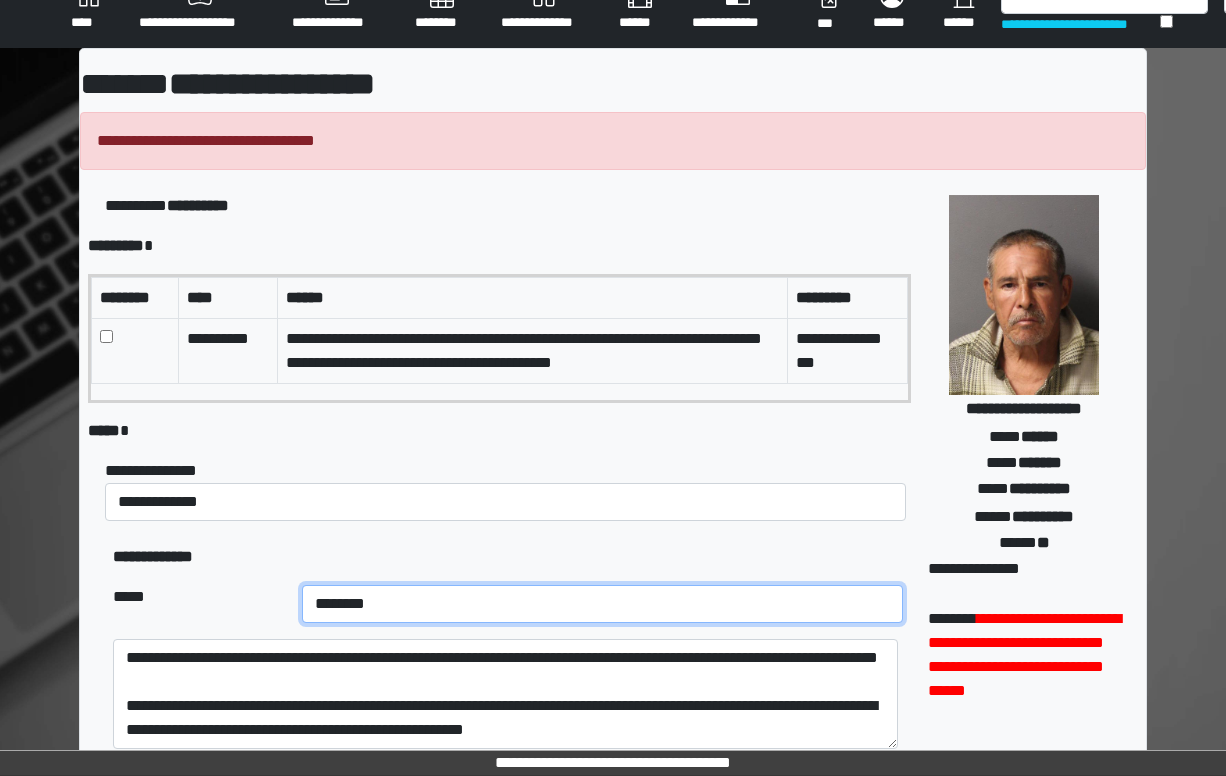 click on "**********" at bounding box center [602, 604] 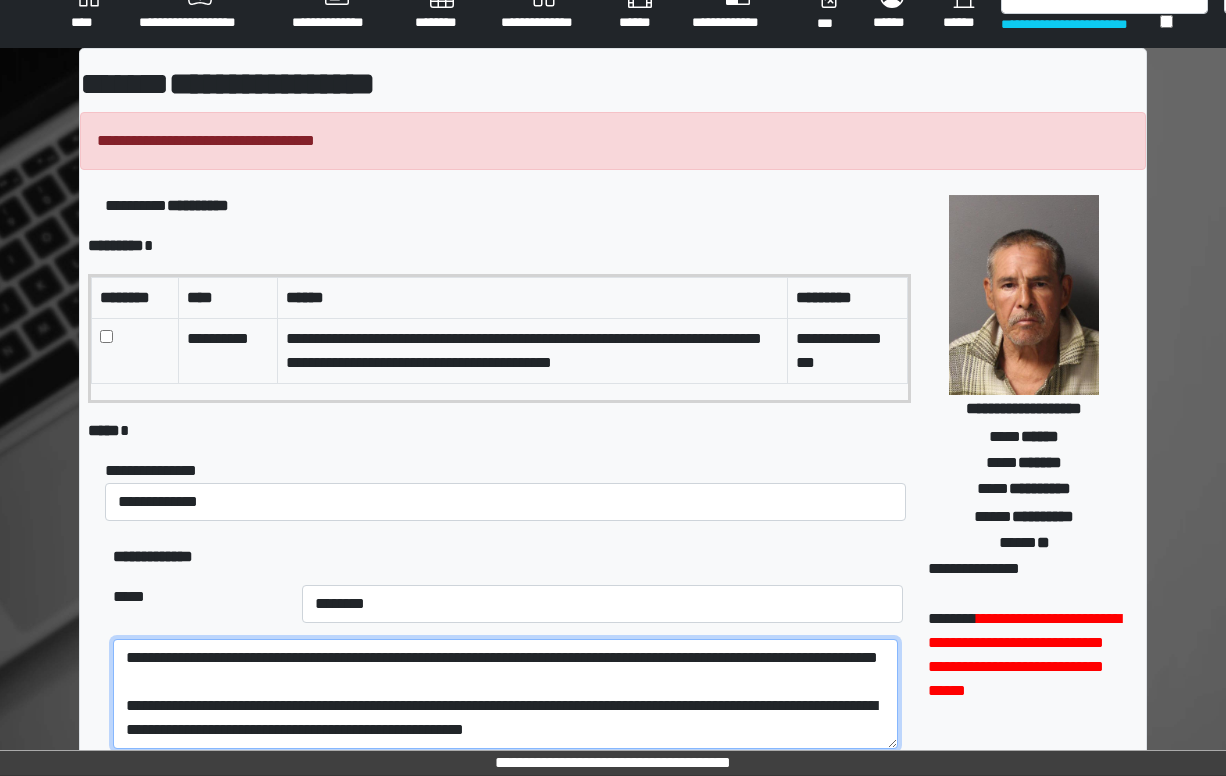 click on "**********" at bounding box center [506, 694] 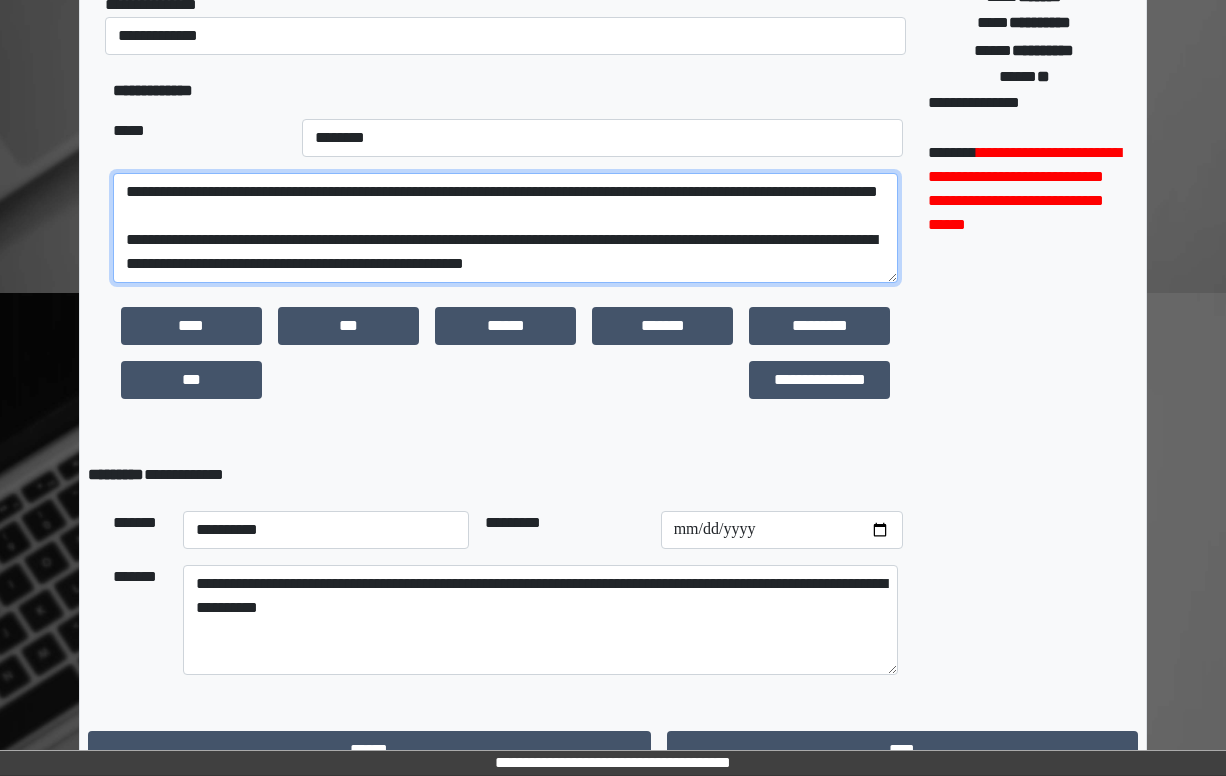 scroll, scrollTop: 532, scrollLeft: 0, axis: vertical 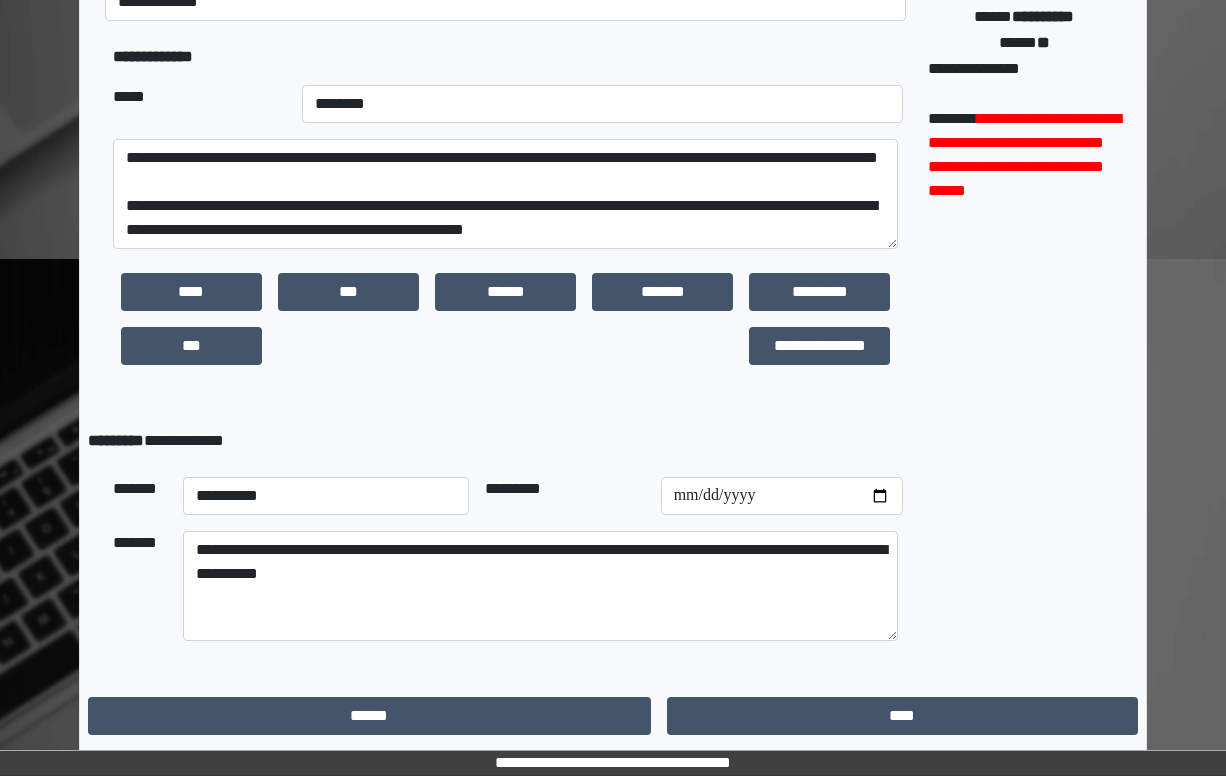 drag, startPoint x: 380, startPoint y: 448, endPoint x: 372, endPoint y: 480, distance: 32.984844 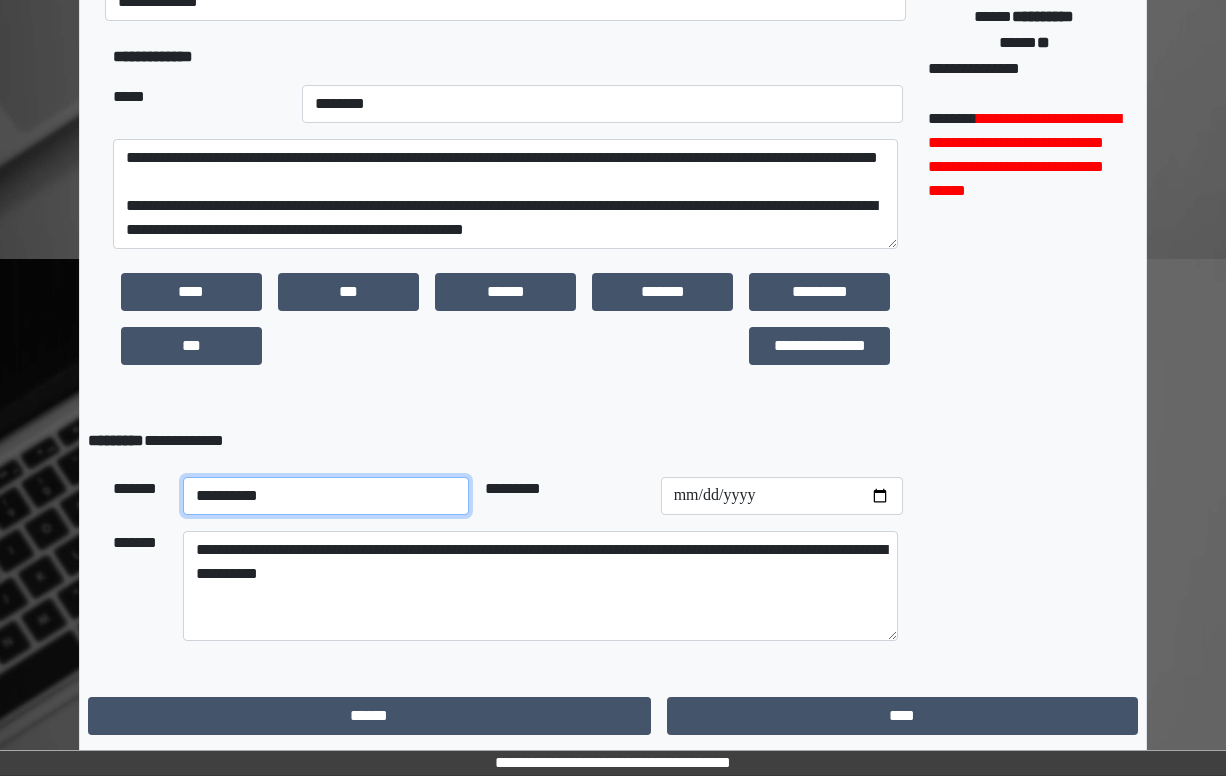 click on "**********" at bounding box center [325, 496] 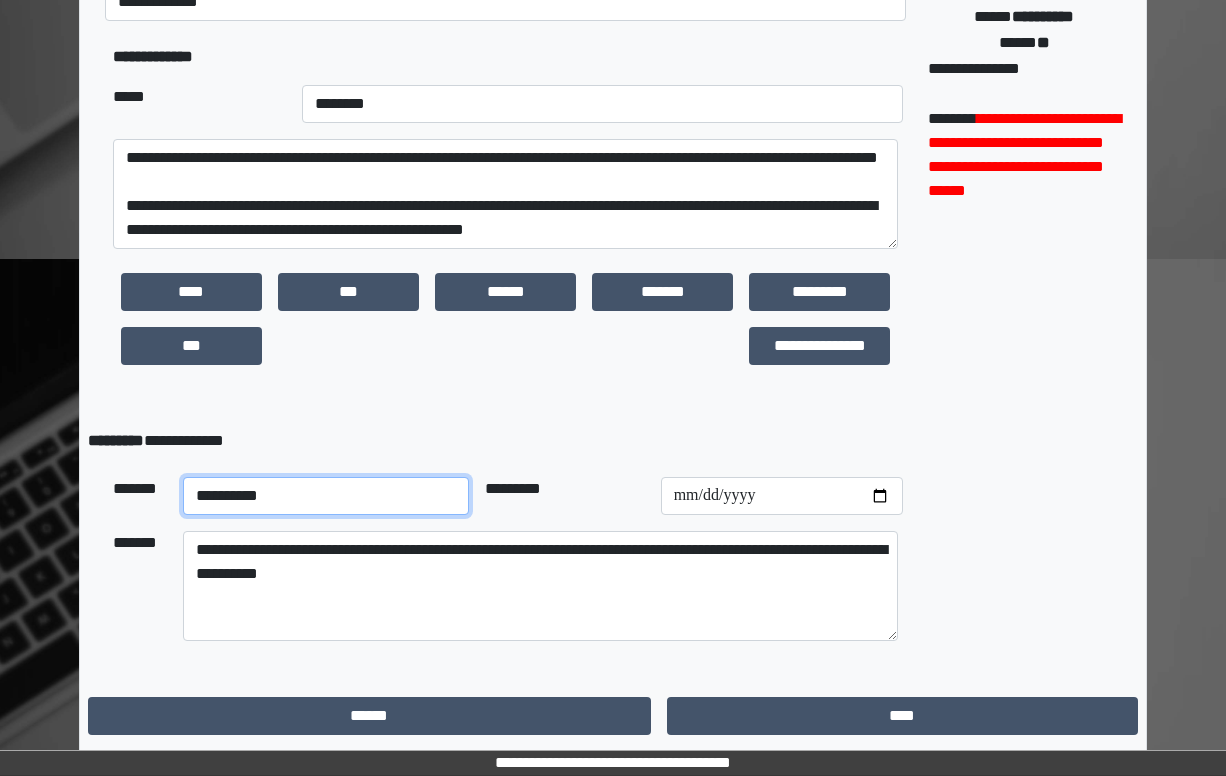 select on "**" 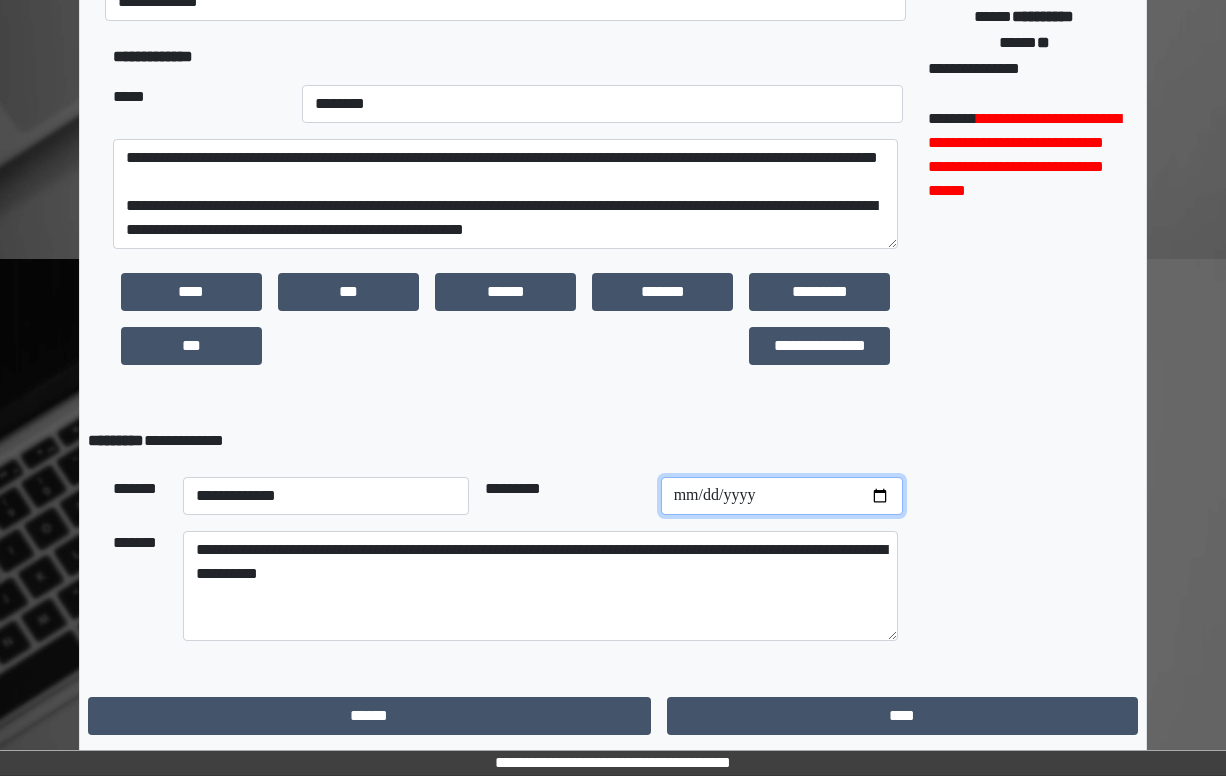 click at bounding box center (782, 496) 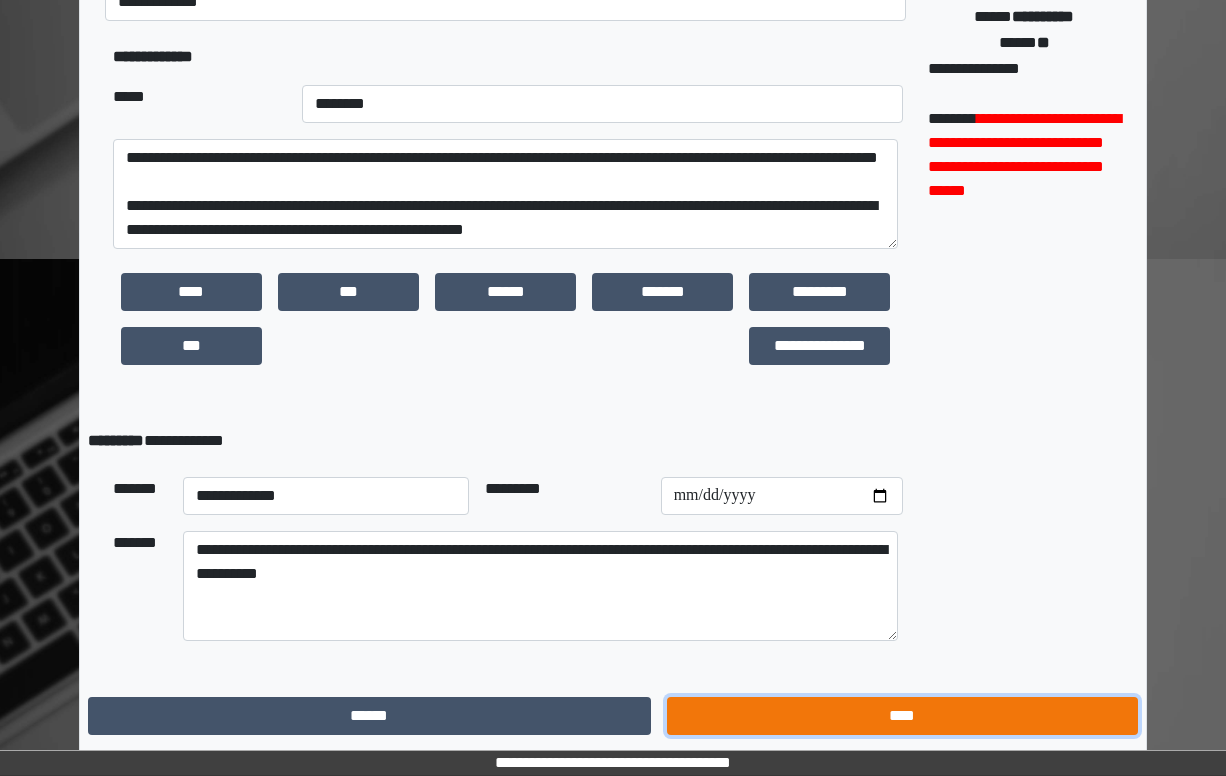 click on "****" at bounding box center (902, 716) 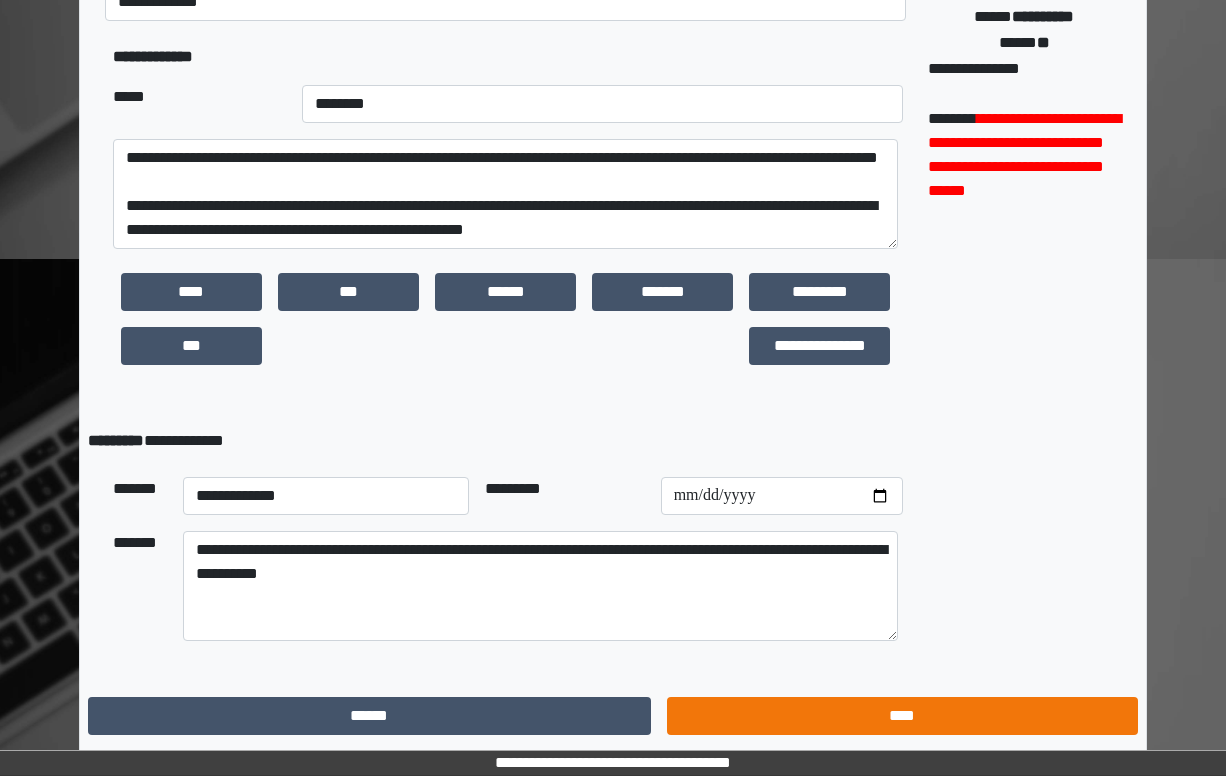 scroll, scrollTop: 15, scrollLeft: 0, axis: vertical 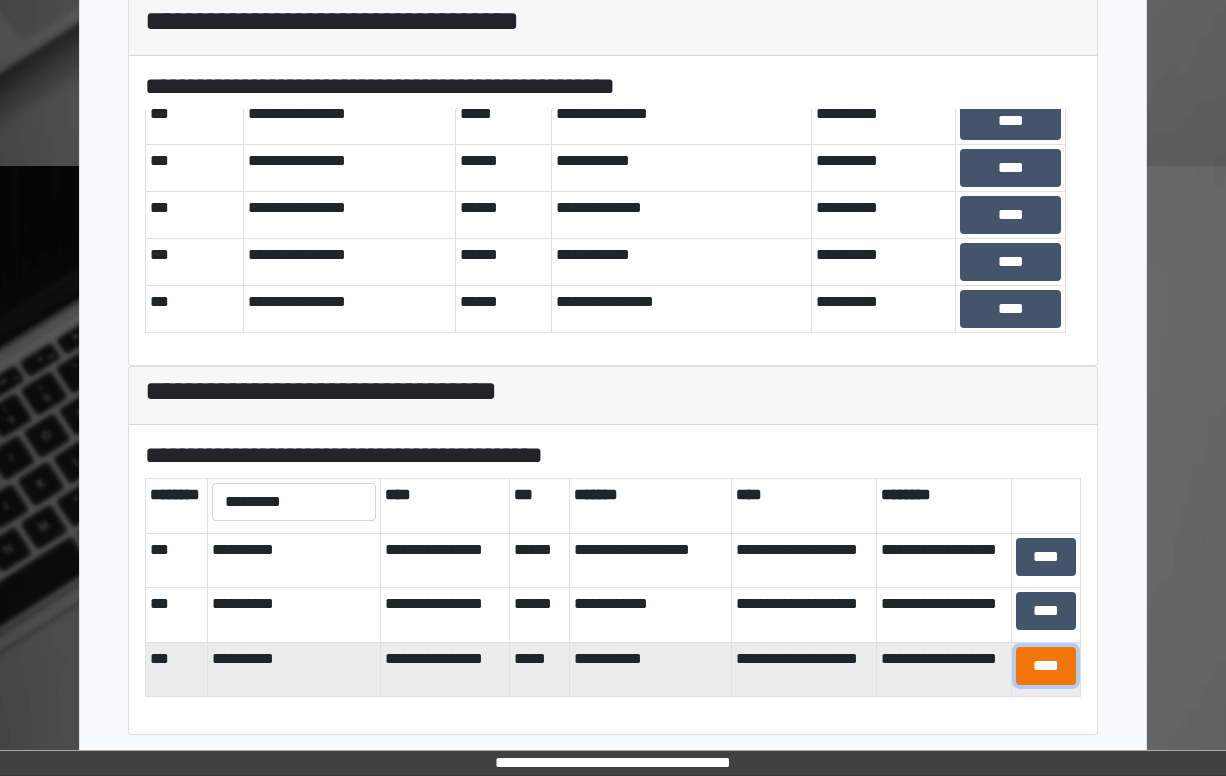click on "****" at bounding box center [1046, 666] 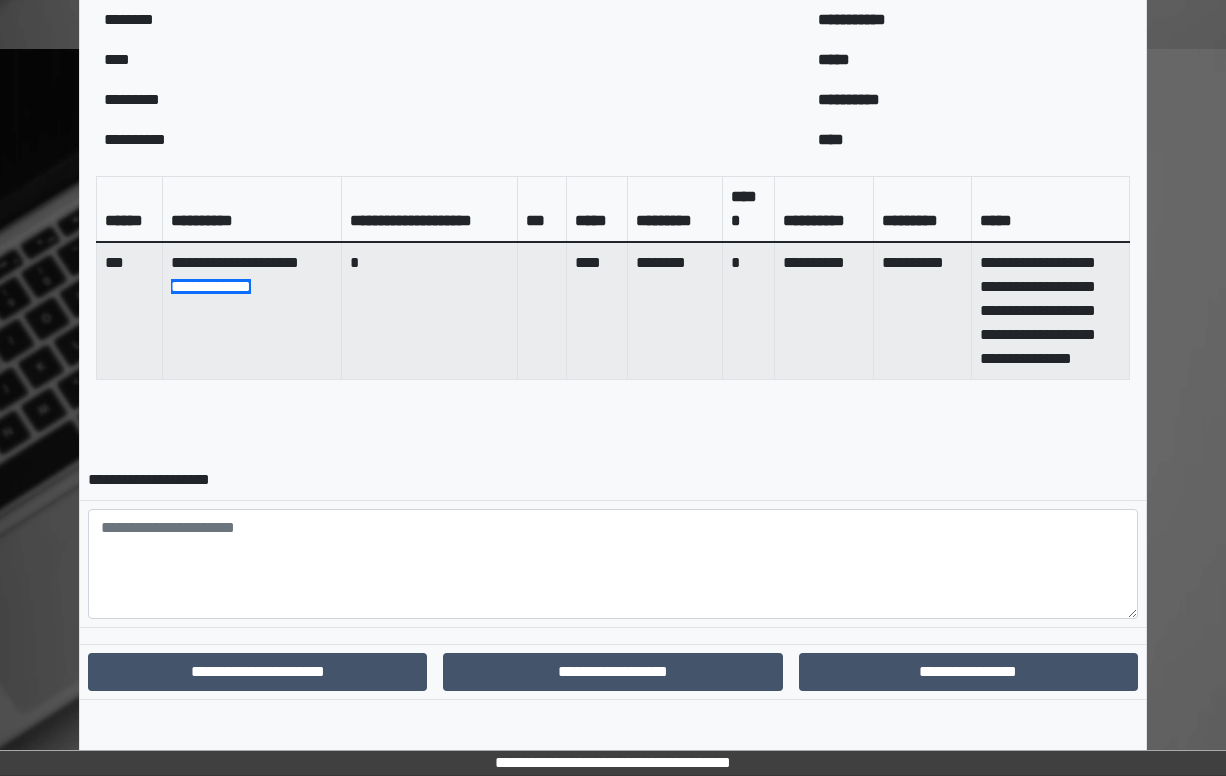 scroll, scrollTop: 747, scrollLeft: 0, axis: vertical 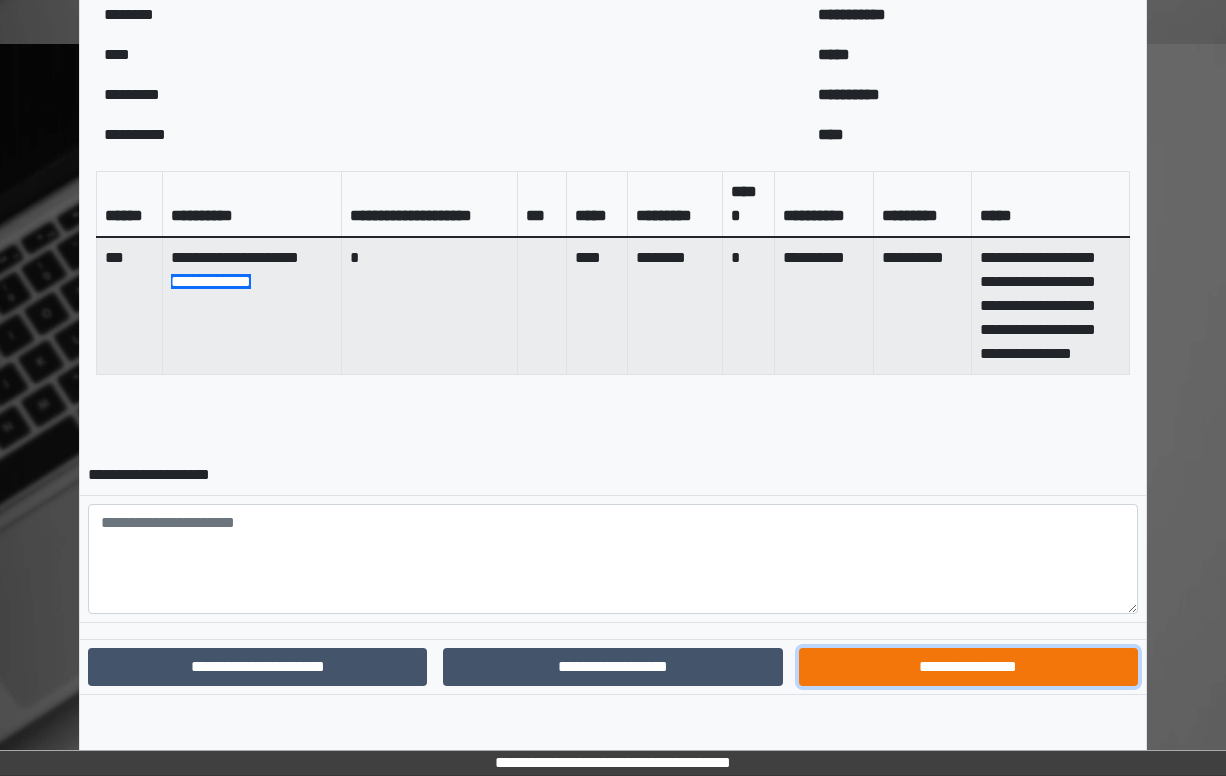 click on "**********" at bounding box center [968, 667] 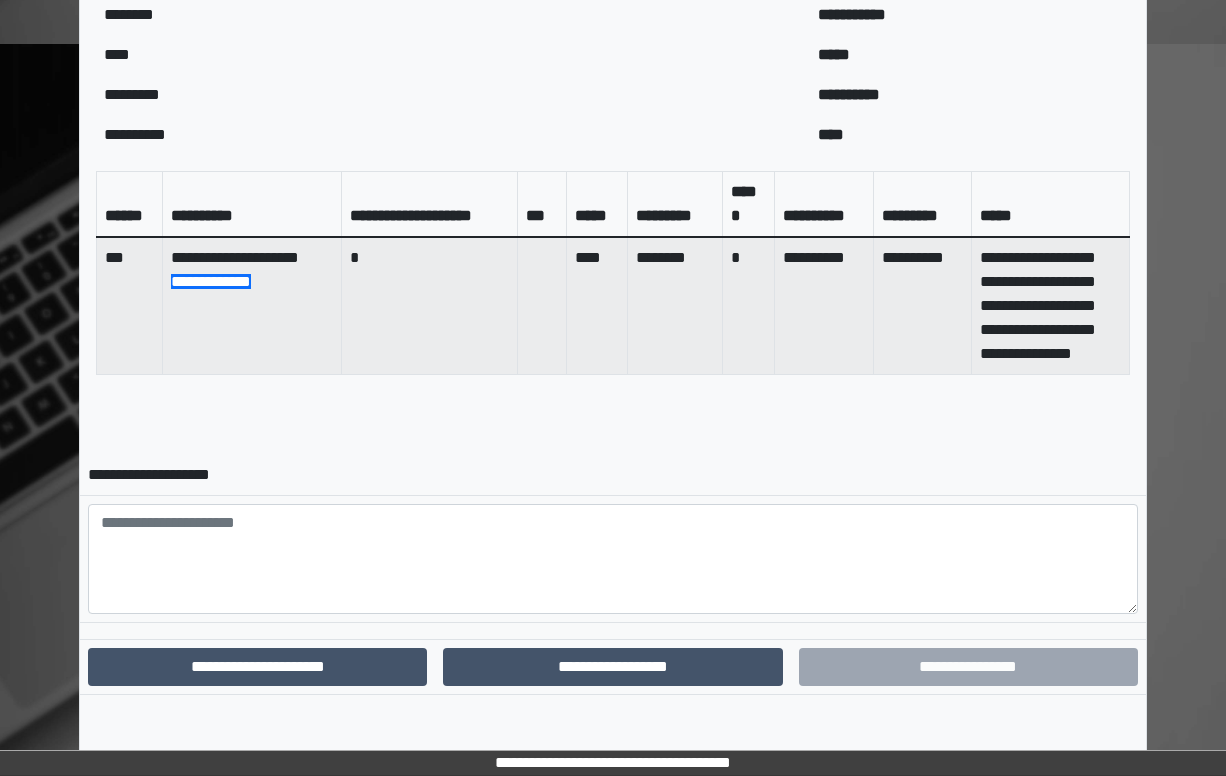 scroll, scrollTop: 644, scrollLeft: 0, axis: vertical 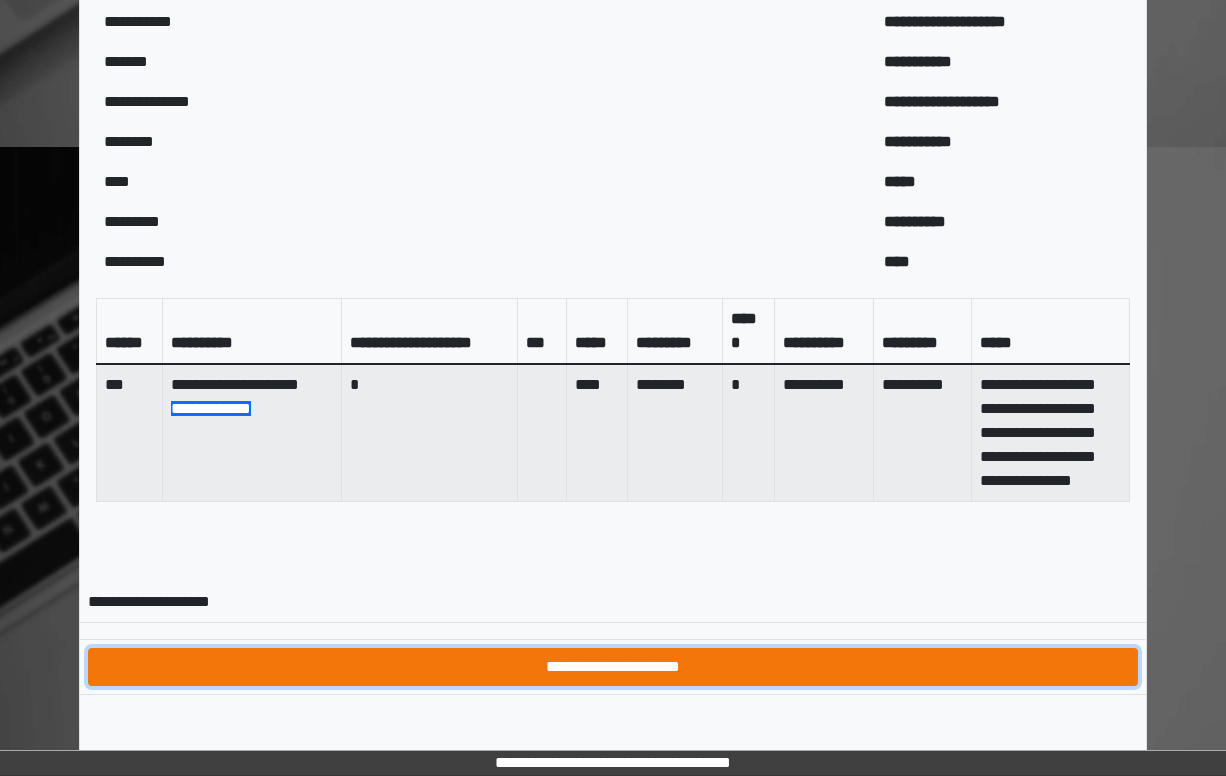 click on "**********" at bounding box center (613, 667) 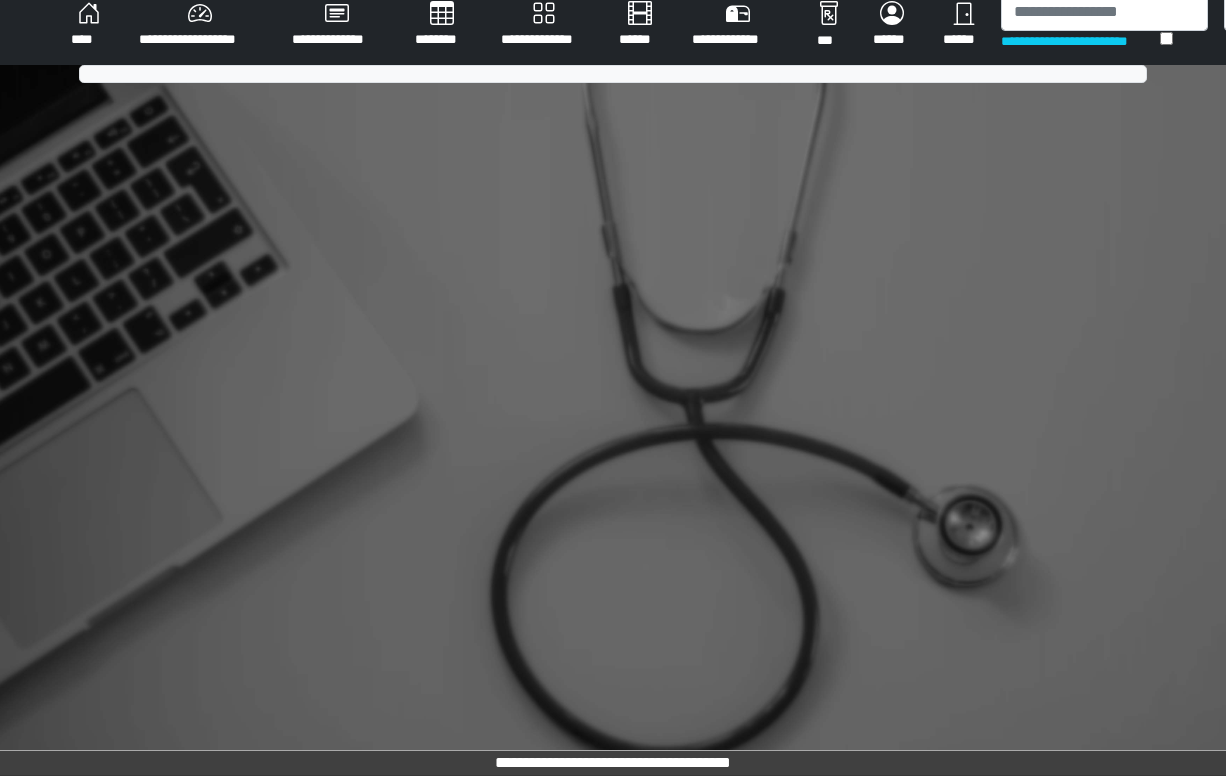 scroll, scrollTop: 625, scrollLeft: 0, axis: vertical 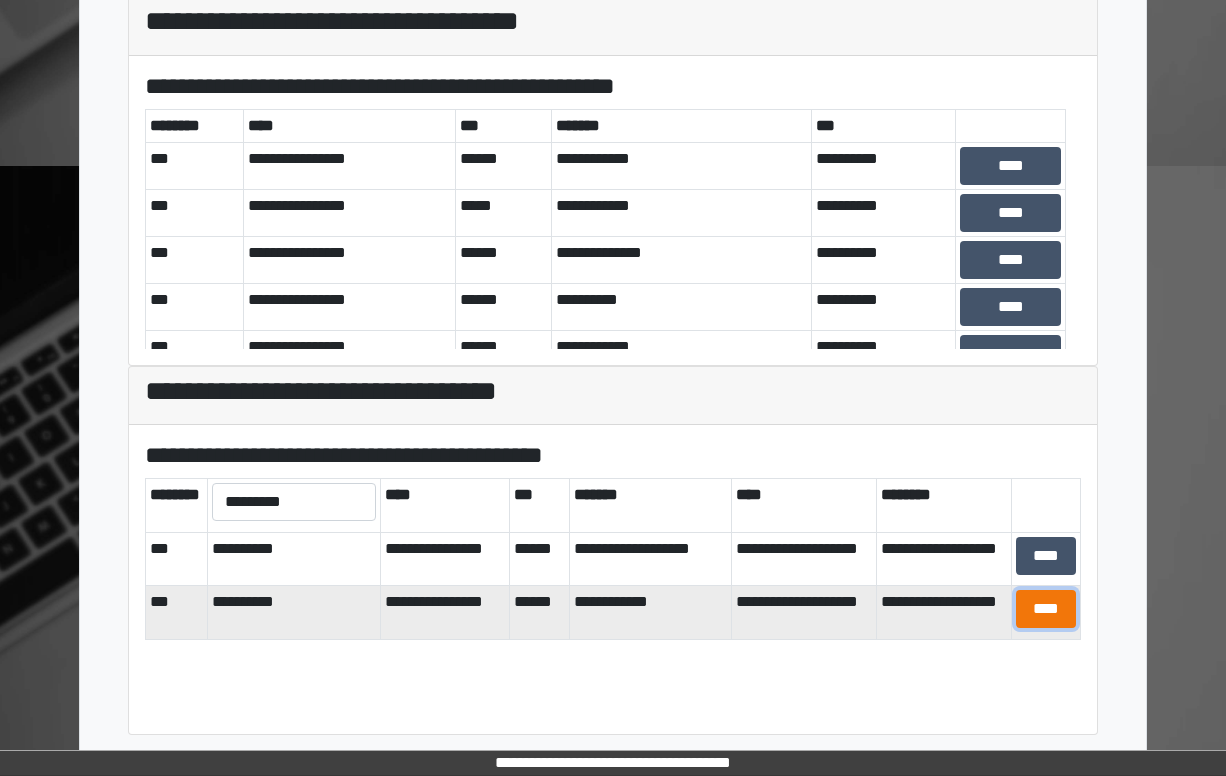 click on "****" at bounding box center (1046, 609) 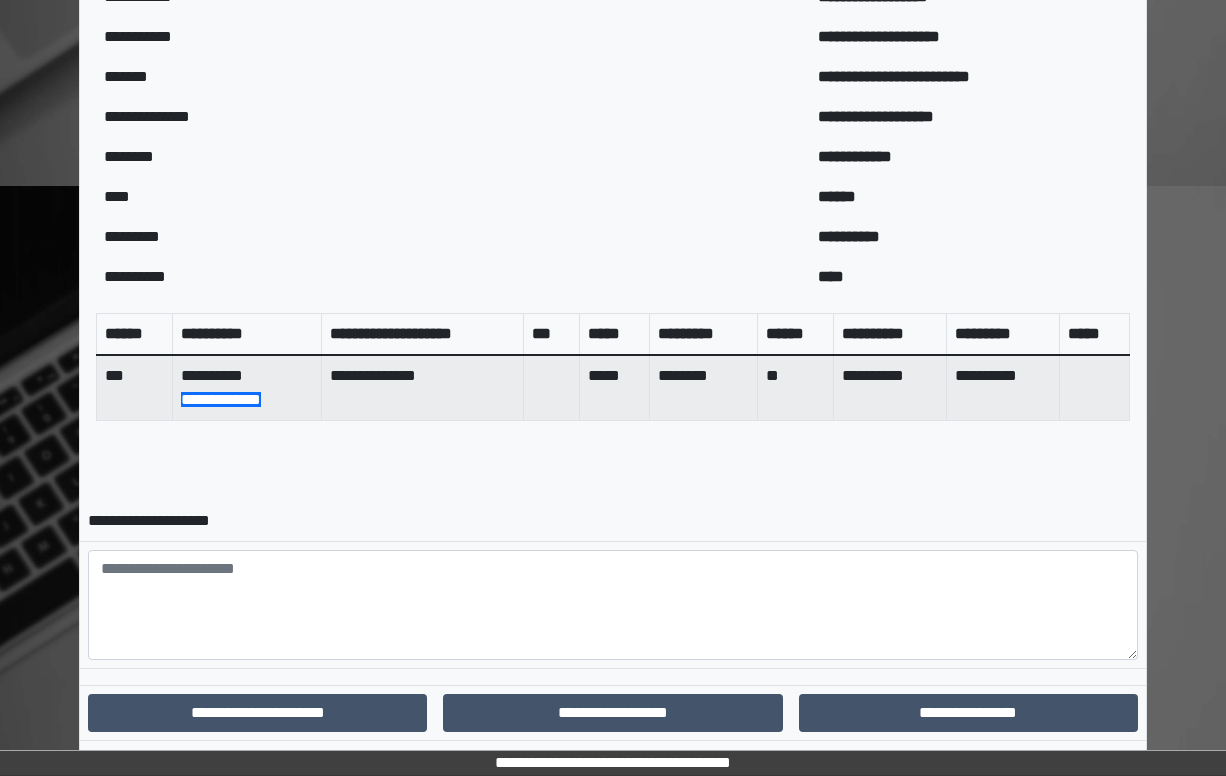 scroll, scrollTop: 651, scrollLeft: 0, axis: vertical 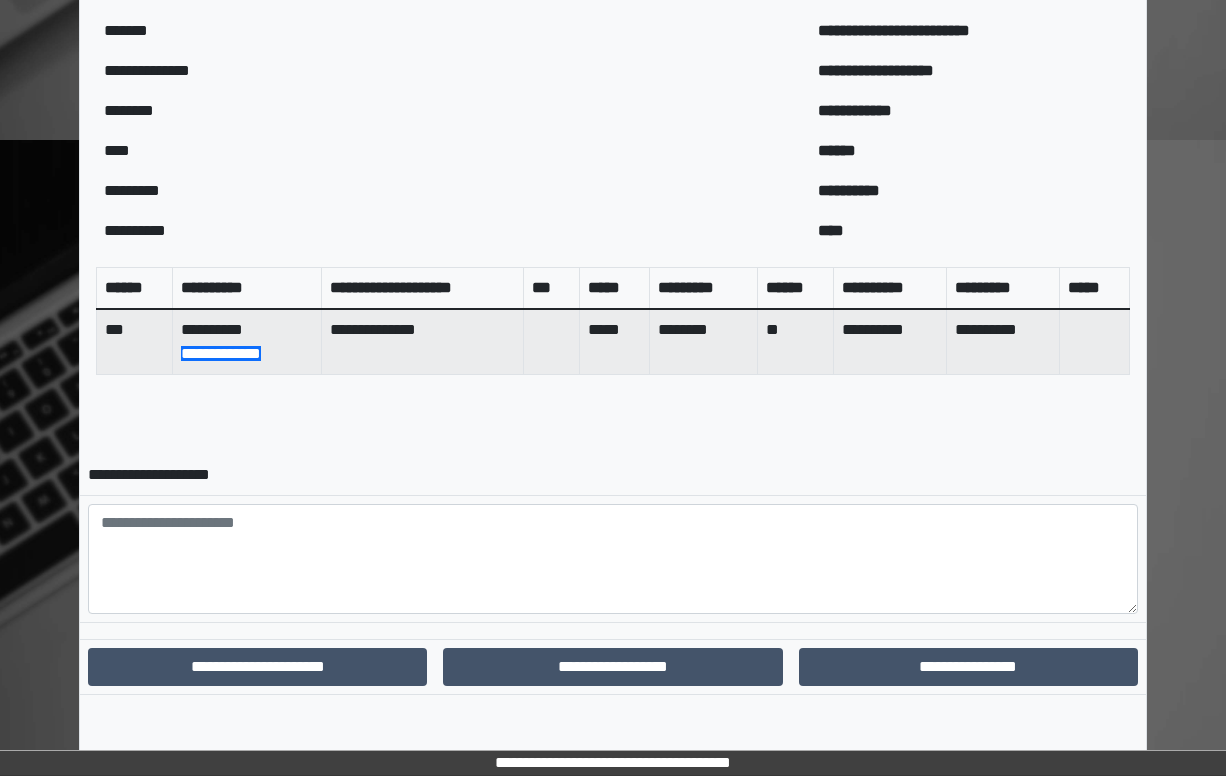 click at bounding box center [613, 630] 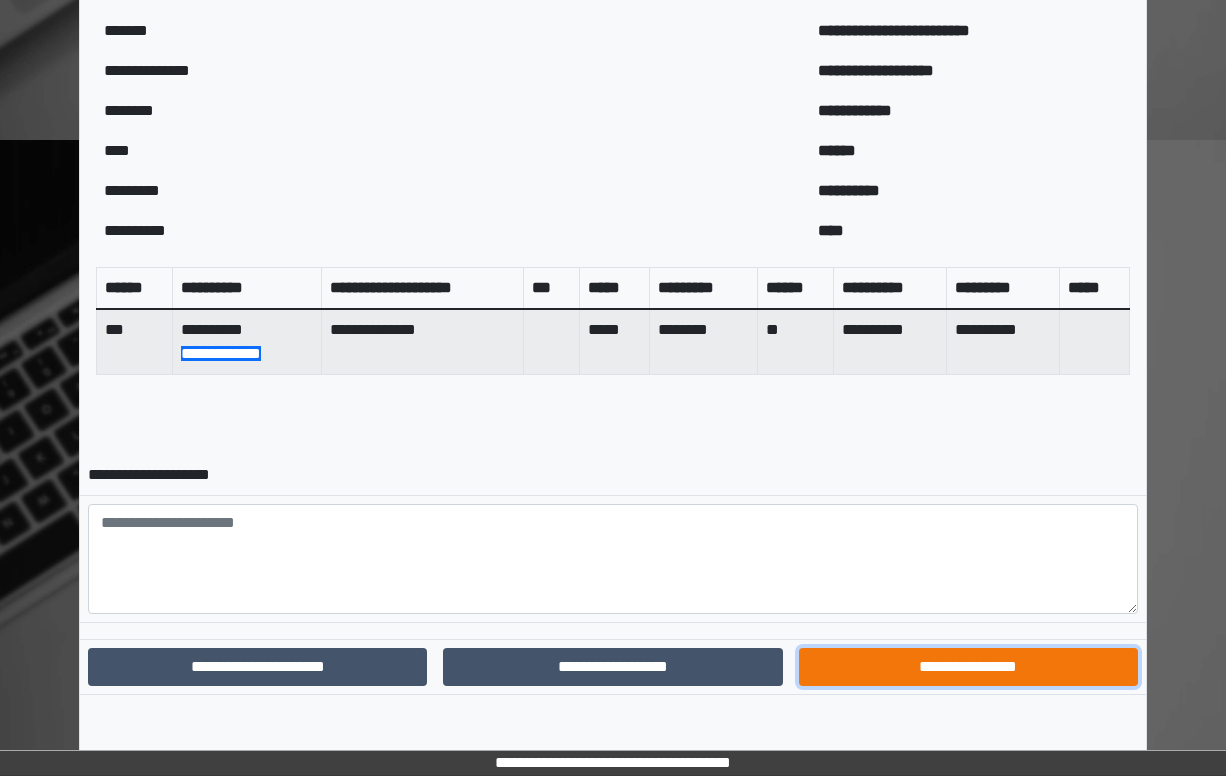 click on "**********" at bounding box center [968, 667] 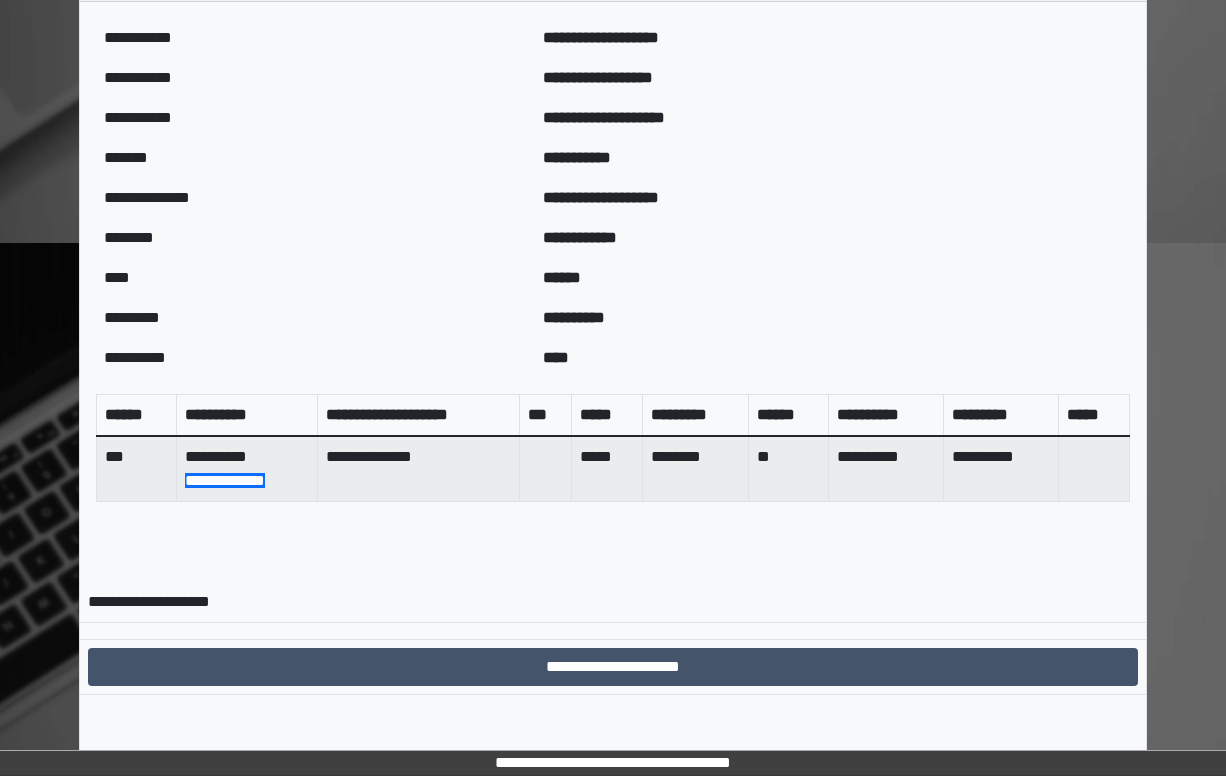 scroll, scrollTop: 548, scrollLeft: 0, axis: vertical 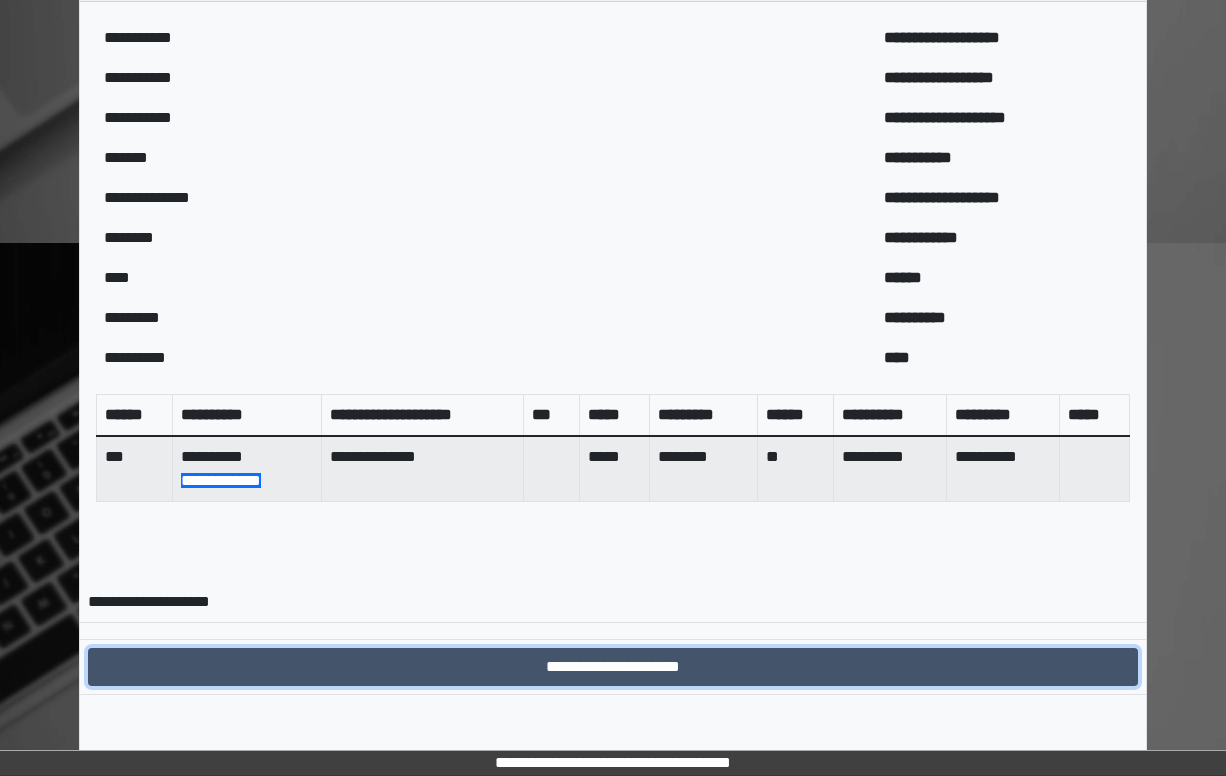 click on "**********" at bounding box center (613, 667) 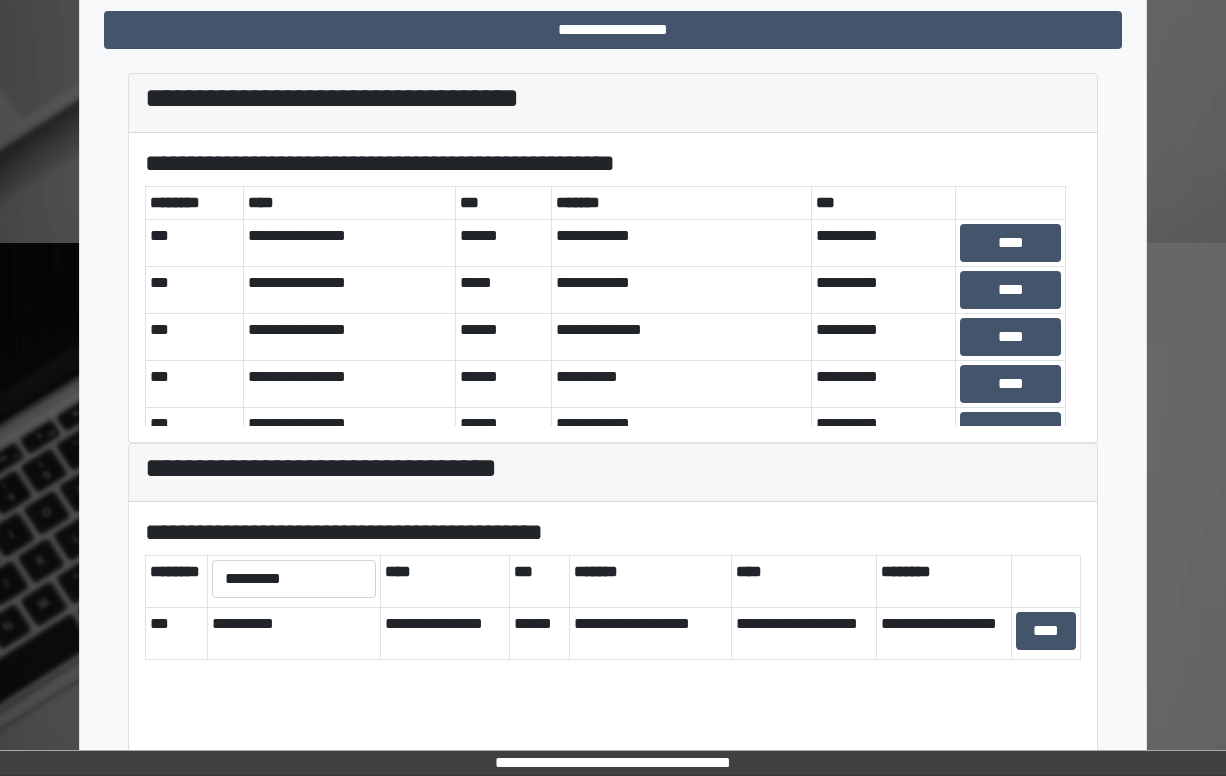 scroll, scrollTop: 625, scrollLeft: 0, axis: vertical 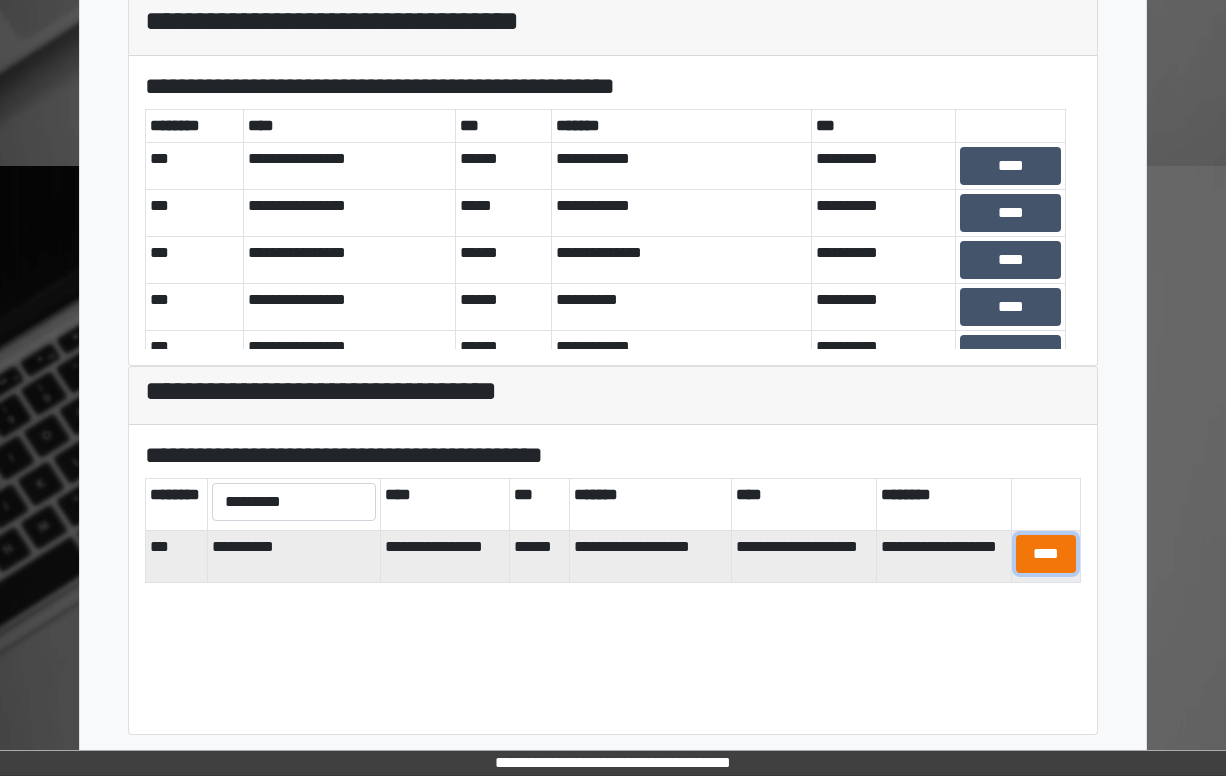 click on "****" at bounding box center [1046, 554] 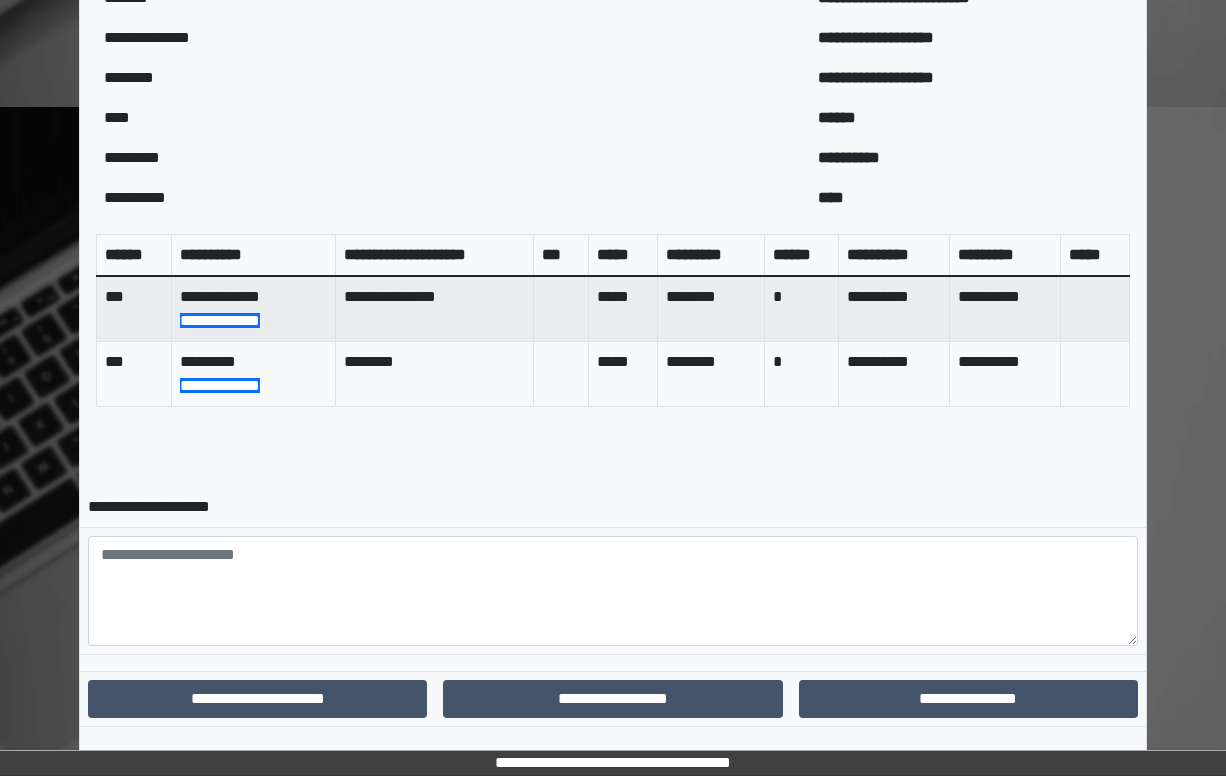scroll, scrollTop: 716, scrollLeft: 0, axis: vertical 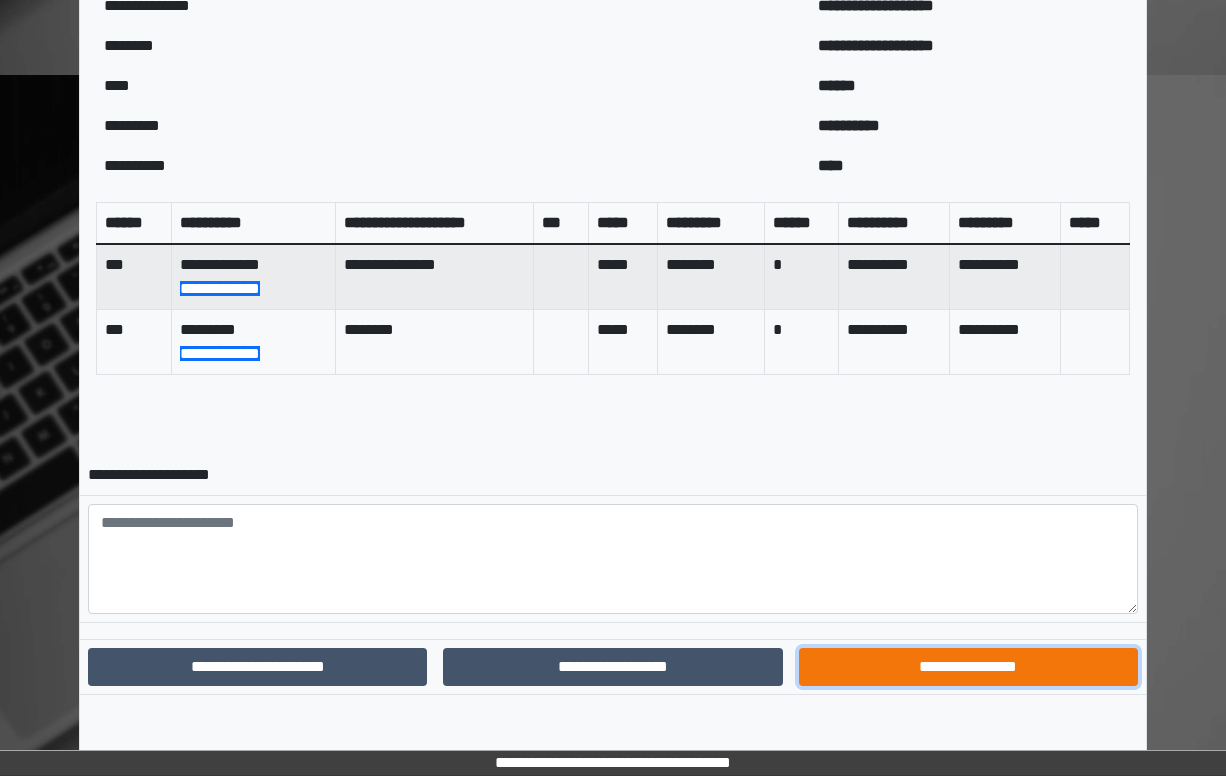 click on "**********" at bounding box center [968, 667] 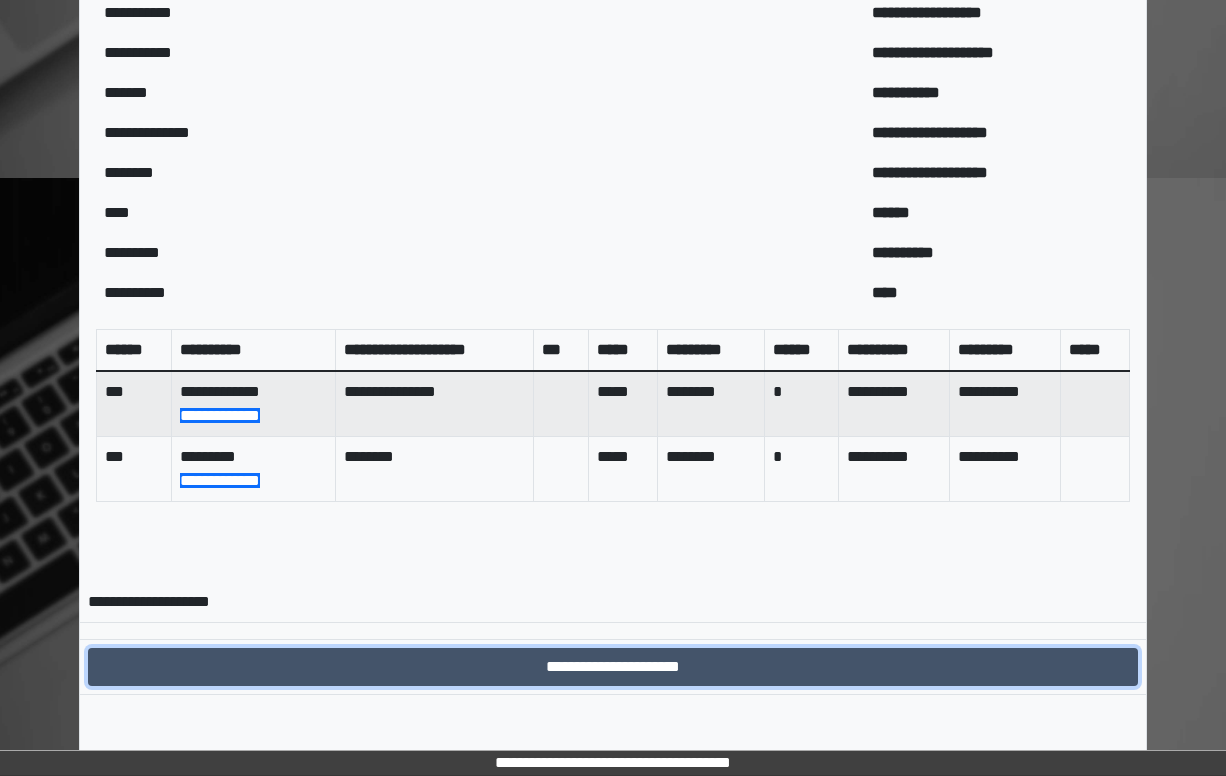 click on "**********" at bounding box center (613, 667) 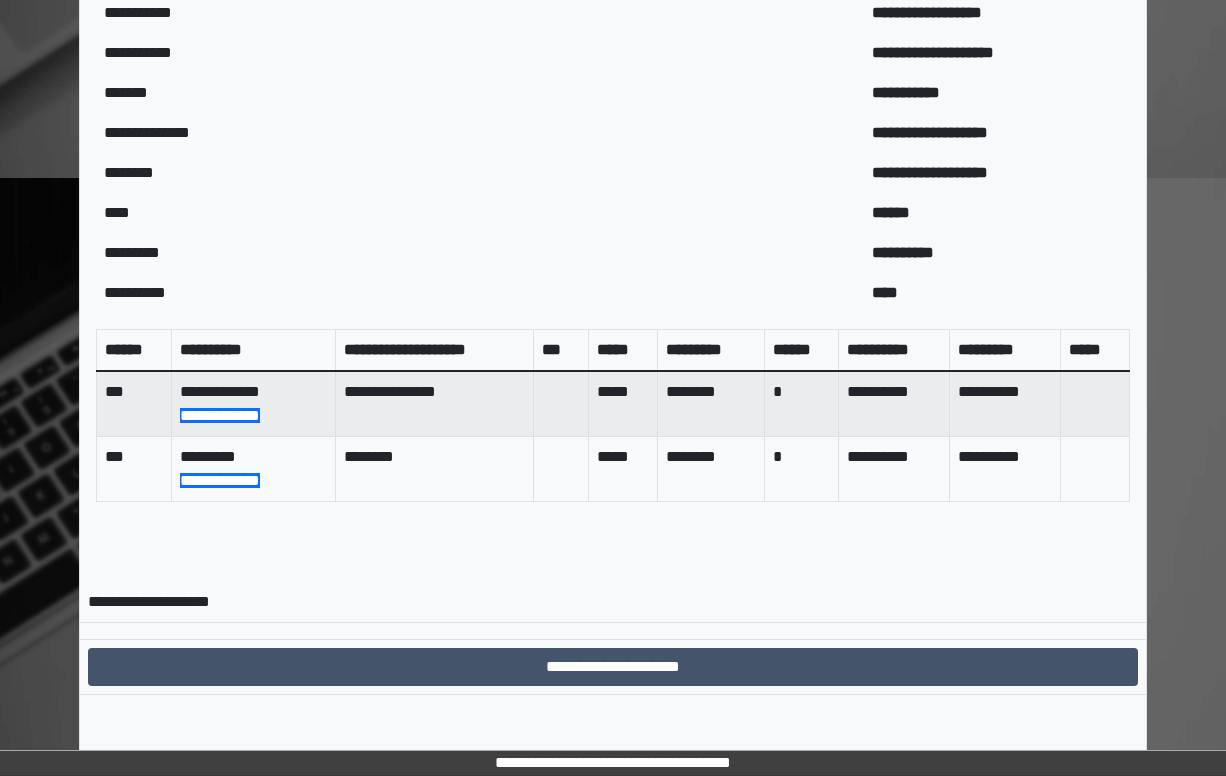 scroll, scrollTop: 601, scrollLeft: 0, axis: vertical 